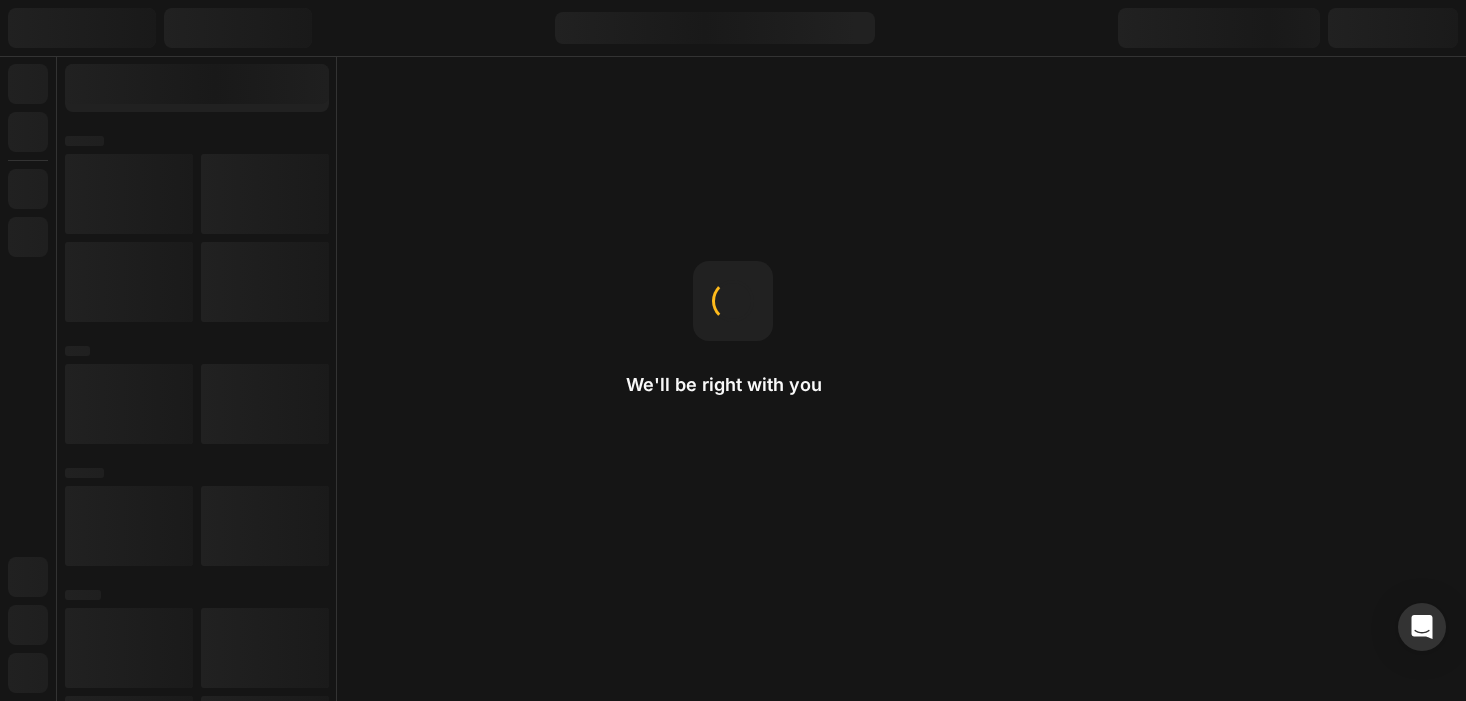 scroll, scrollTop: 0, scrollLeft: 0, axis: both 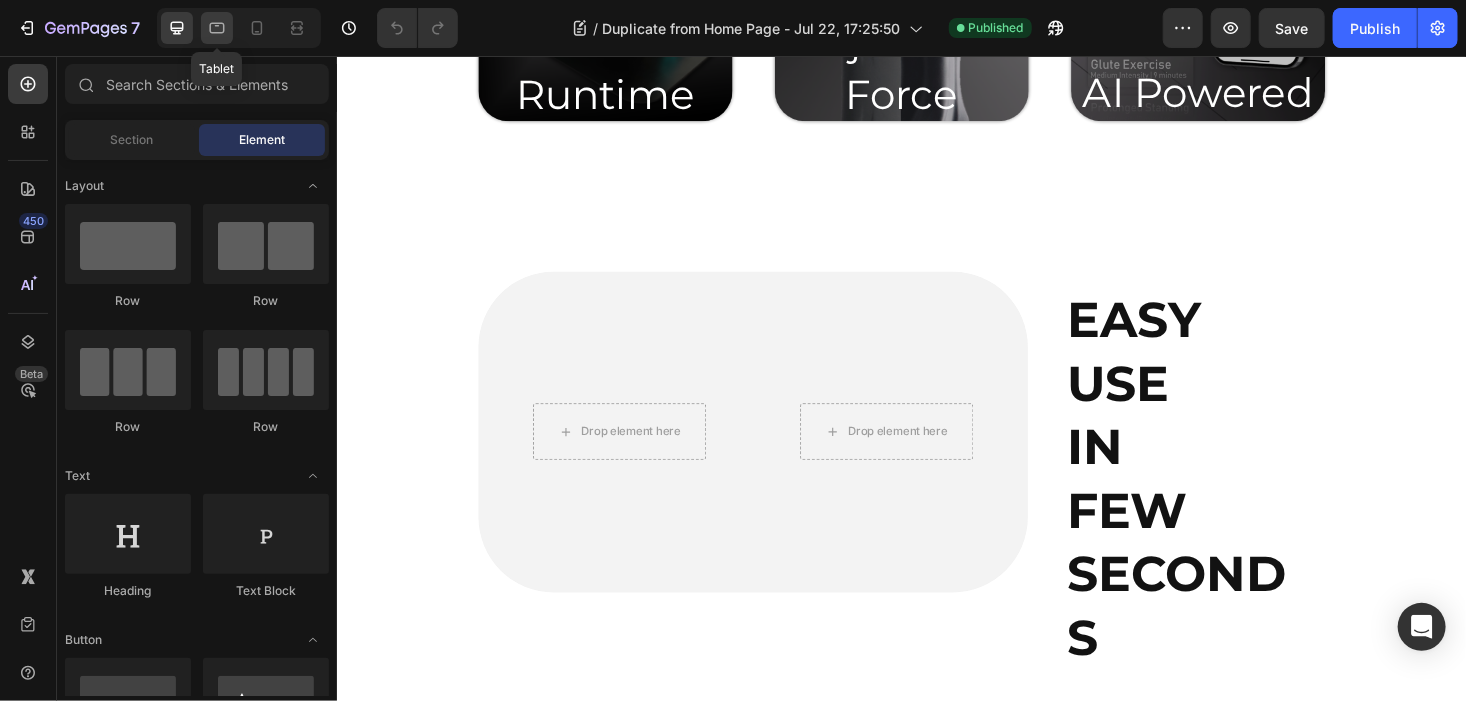 drag, startPoint x: 214, startPoint y: 22, endPoint x: 67, endPoint y: 38, distance: 147.86818 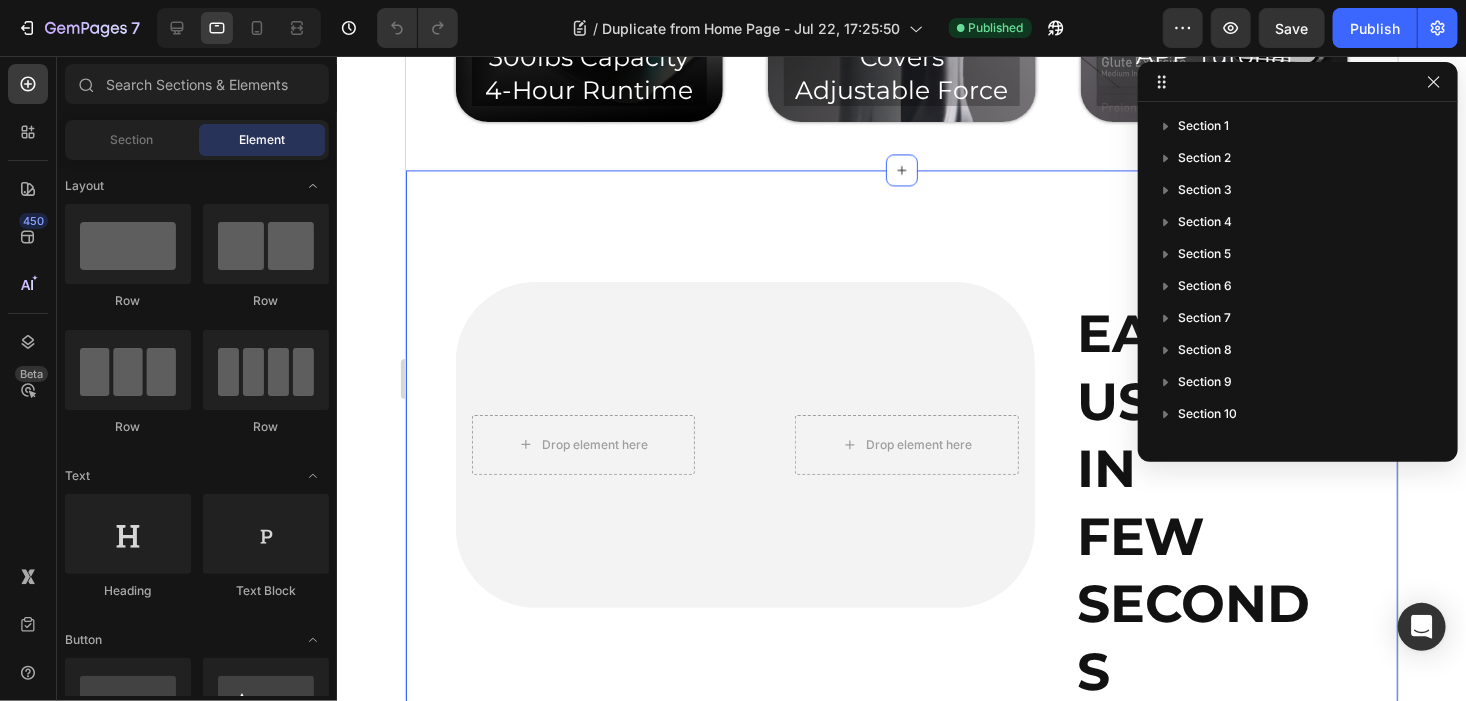 scroll, scrollTop: 0, scrollLeft: 0, axis: both 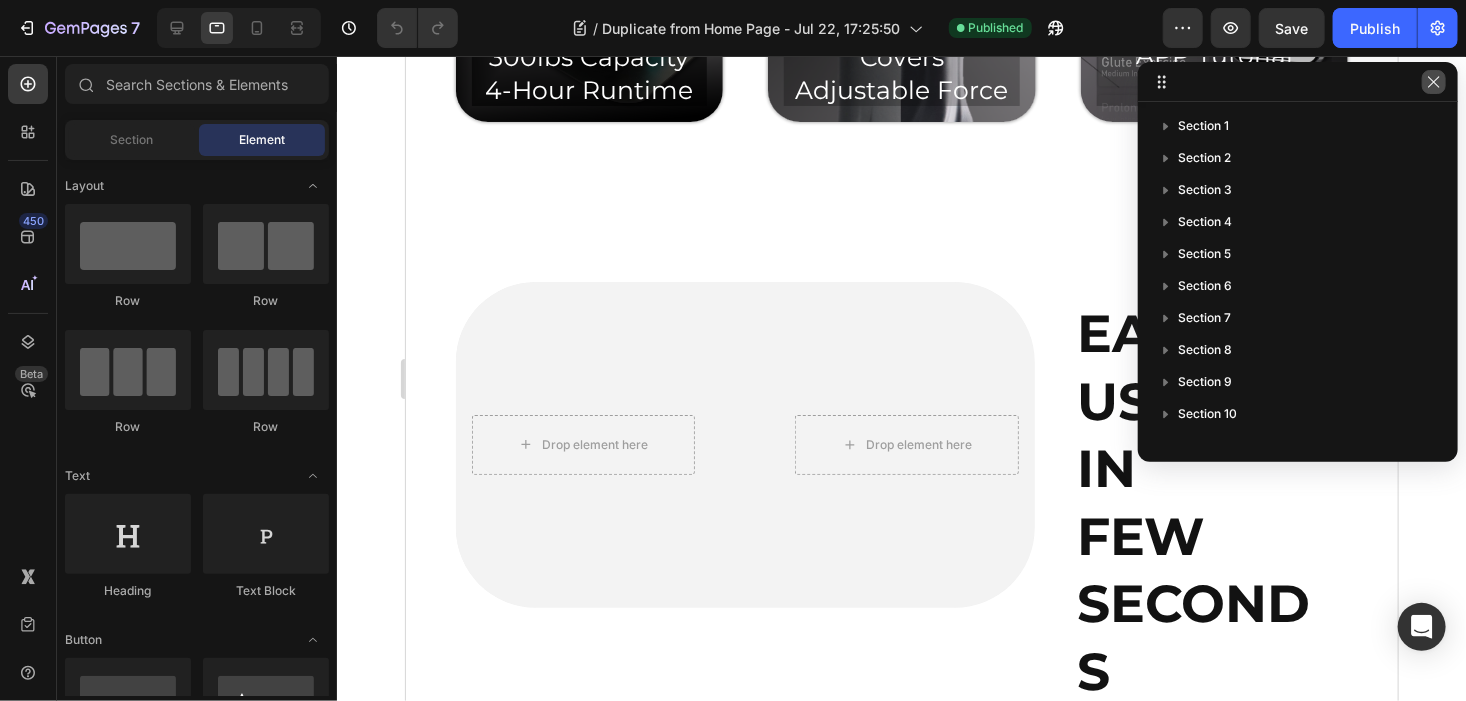 drag, startPoint x: 1438, startPoint y: 84, endPoint x: 466, endPoint y: 211, distance: 980.2617 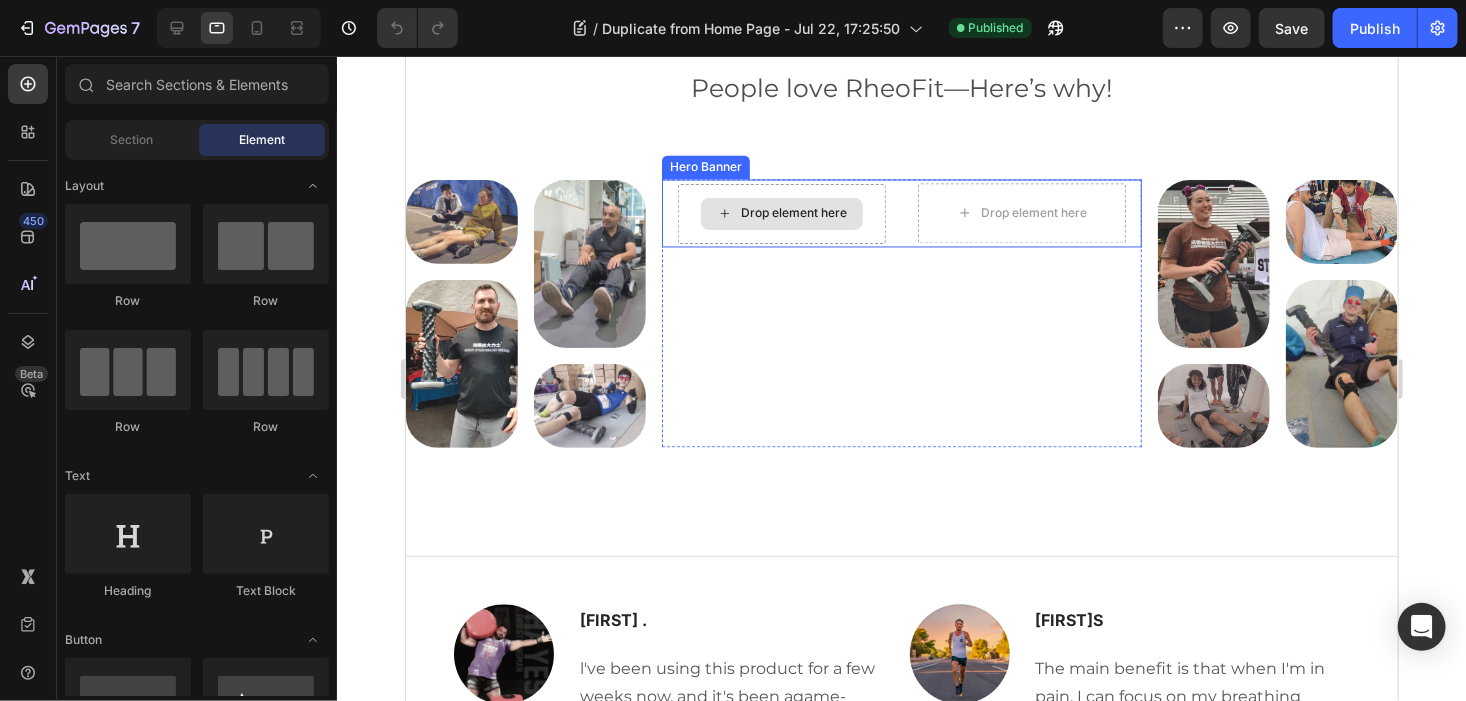 scroll, scrollTop: 5300, scrollLeft: 0, axis: vertical 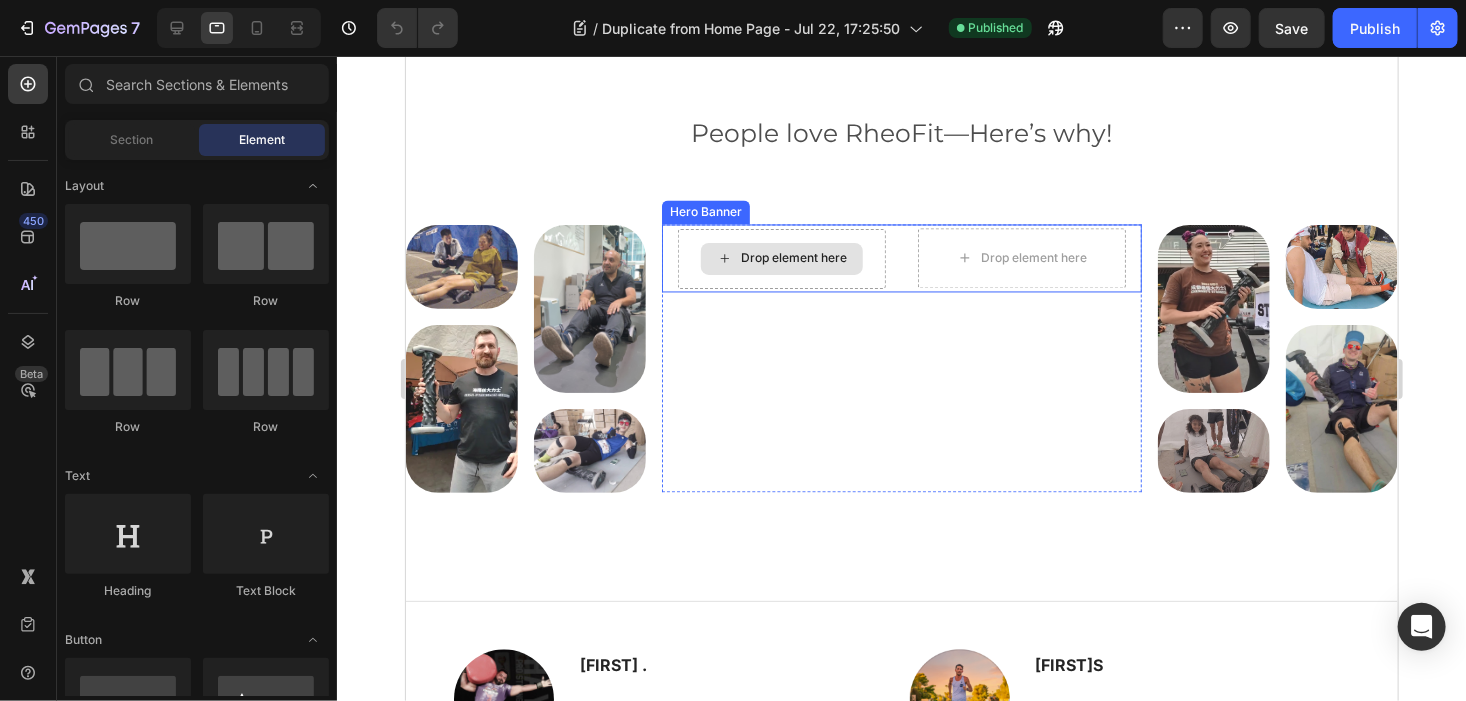 click on "Drop element here" at bounding box center (781, 258) 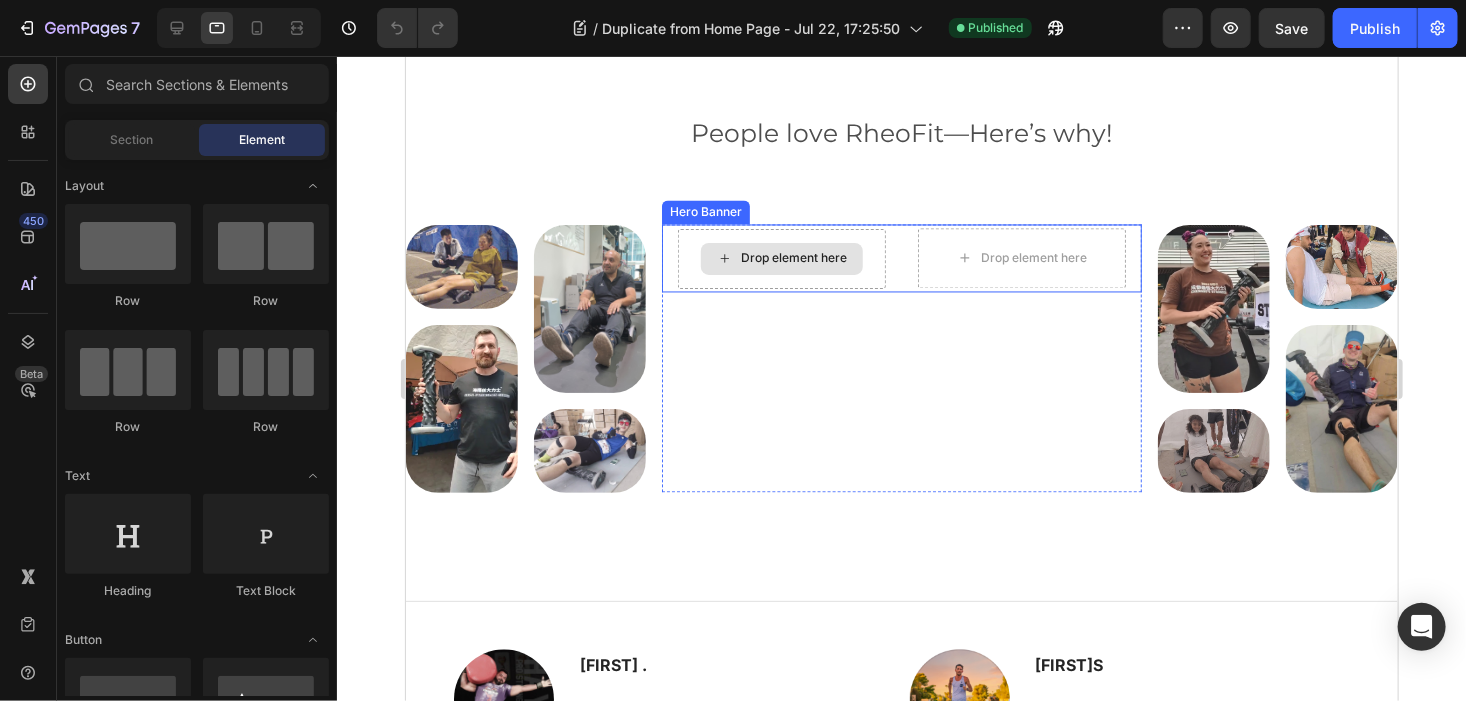 click on "Drop element here" at bounding box center [781, 258] 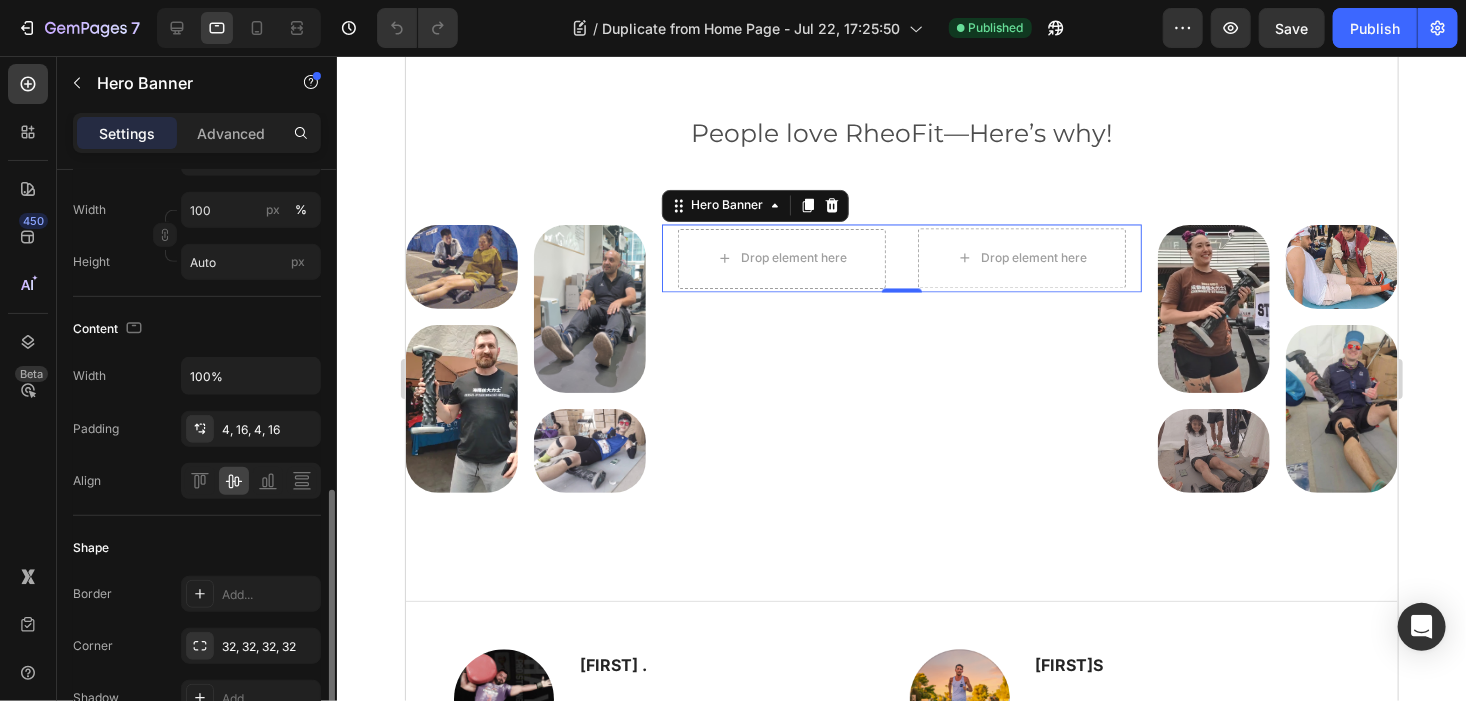 scroll, scrollTop: 800, scrollLeft: 0, axis: vertical 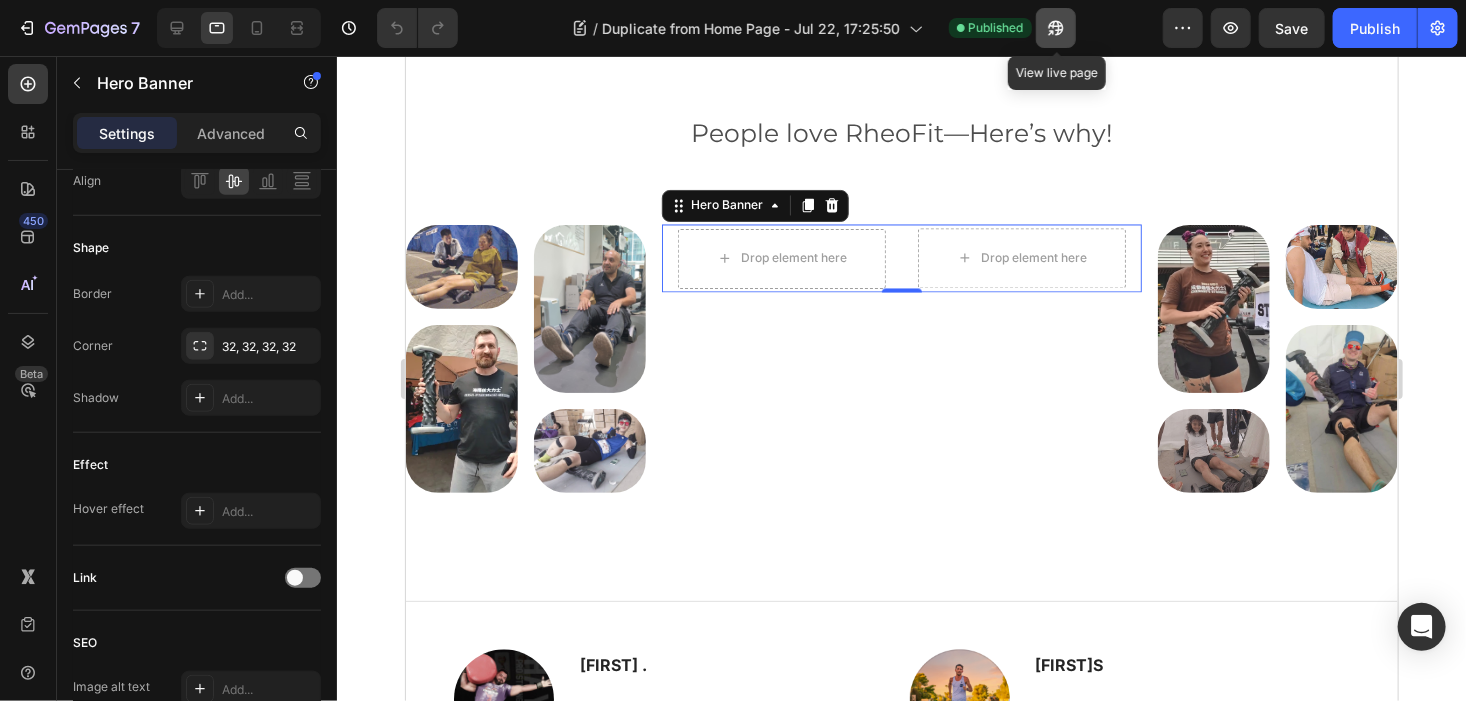 click 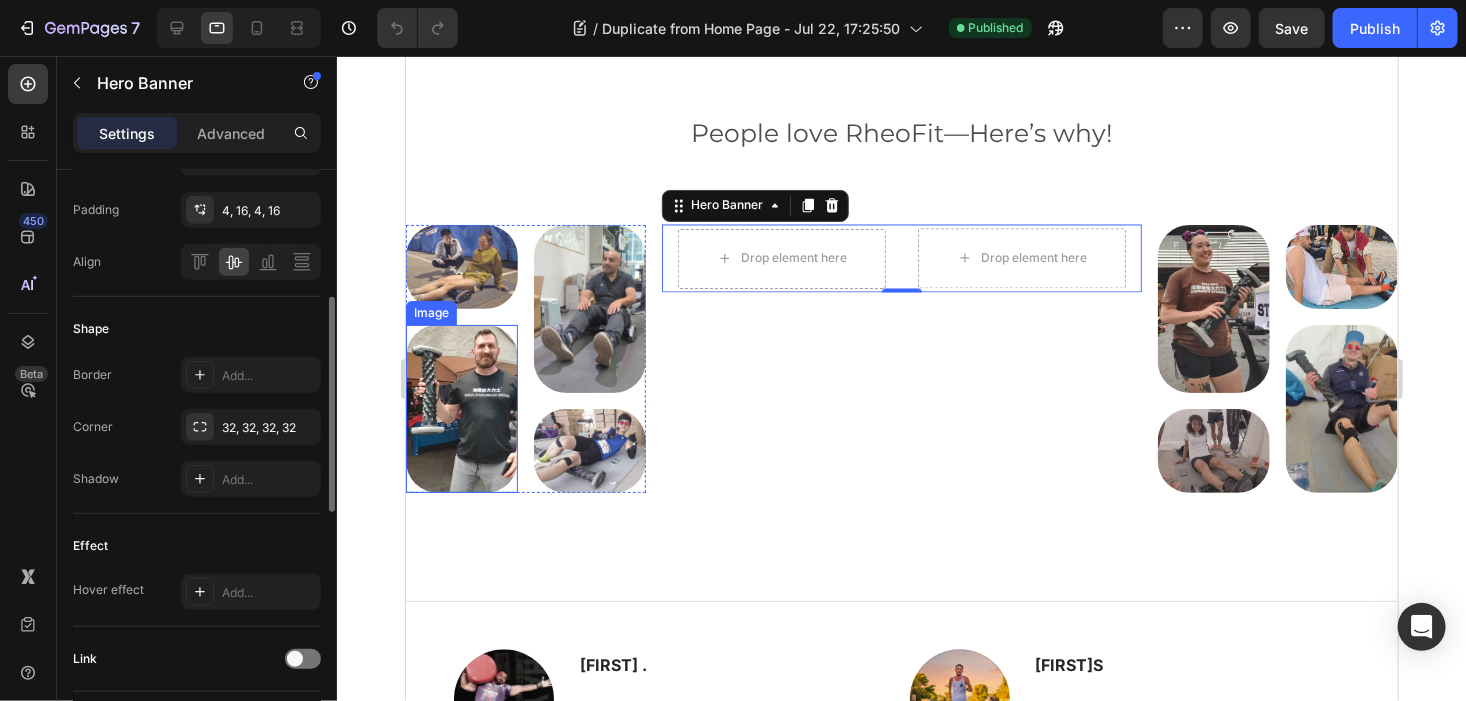 scroll, scrollTop: 519, scrollLeft: 0, axis: vertical 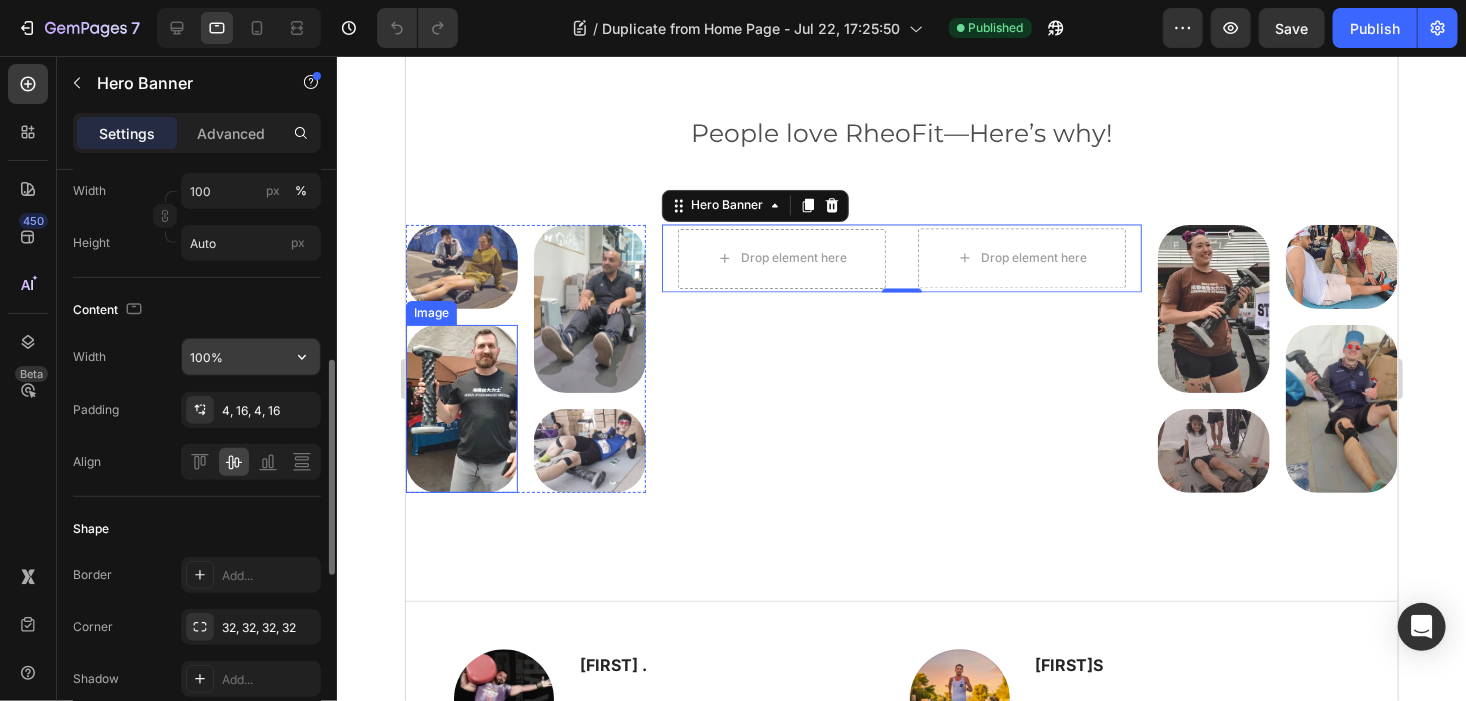 click on "100%" at bounding box center [251, 357] 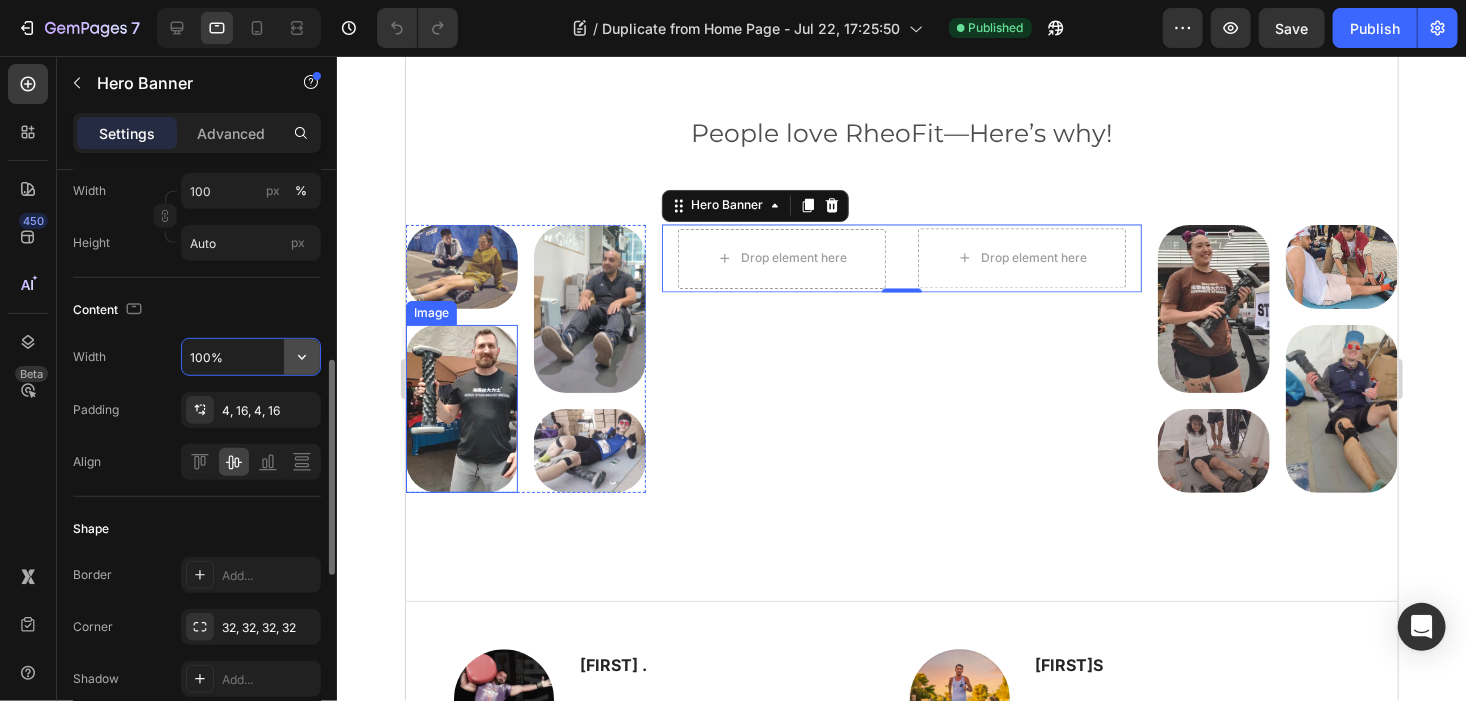 click 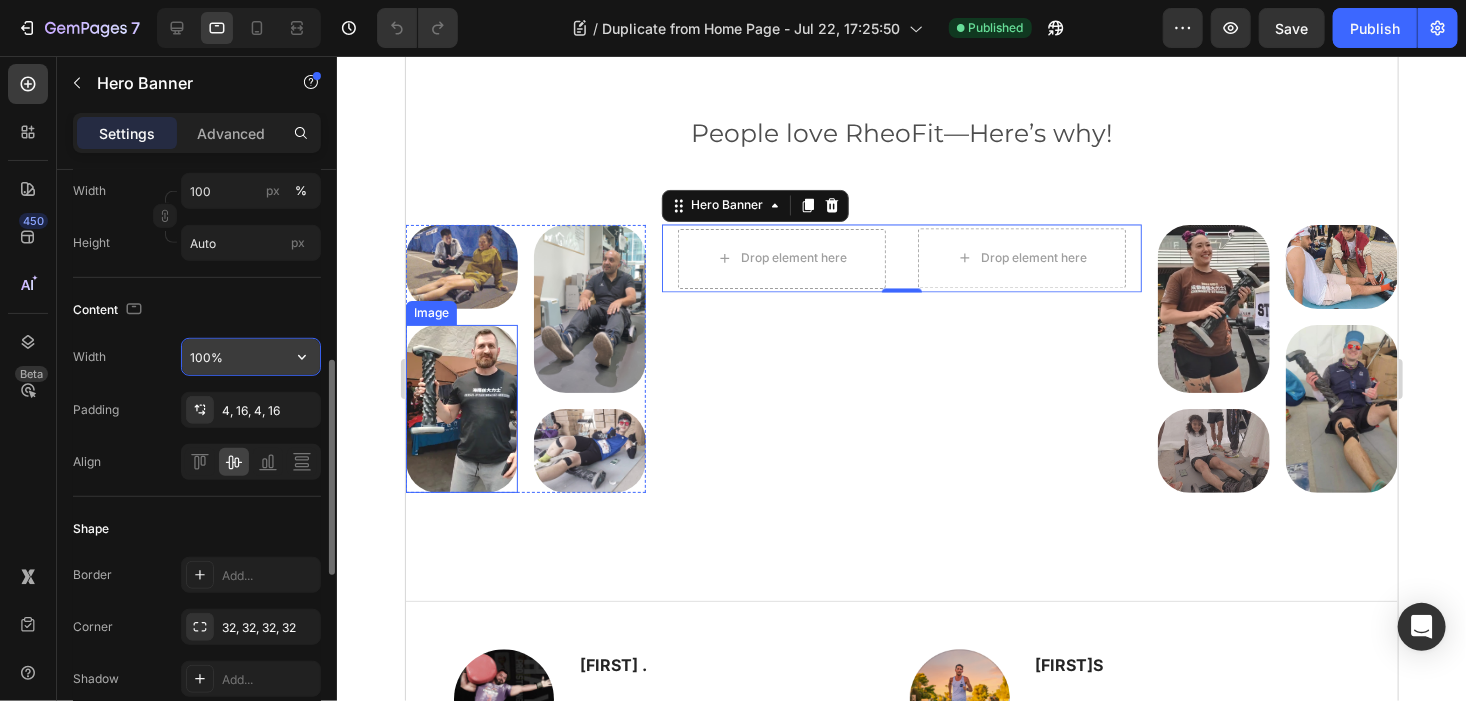 click 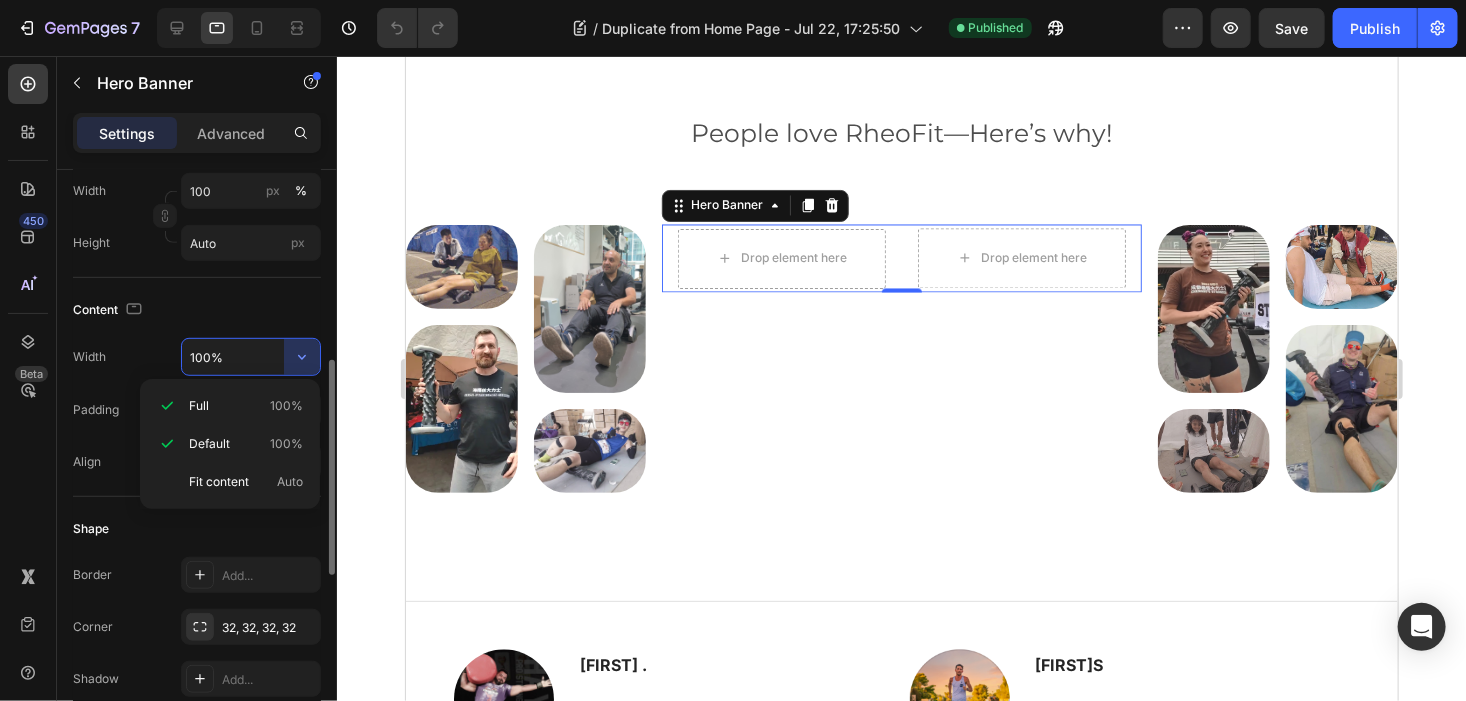 click on "Content" at bounding box center (197, 310) 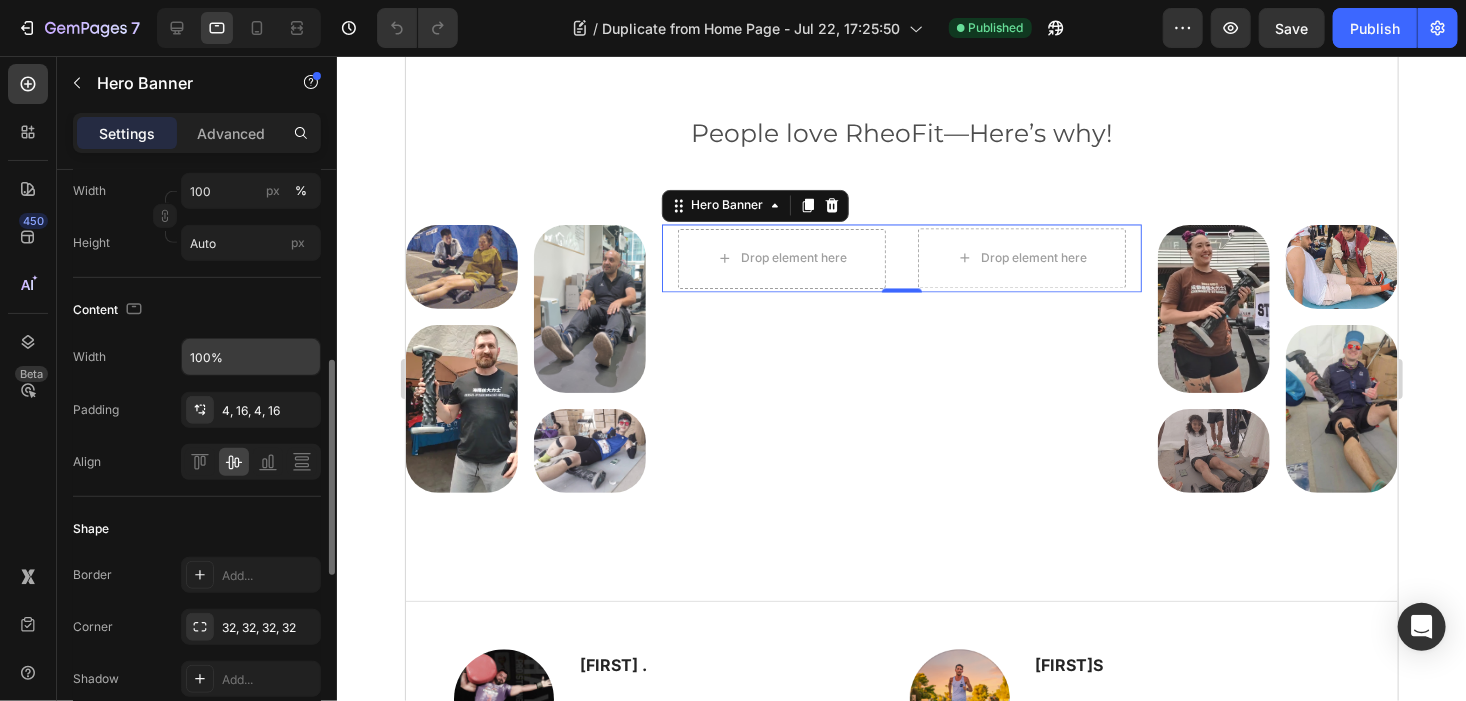 scroll, scrollTop: 319, scrollLeft: 0, axis: vertical 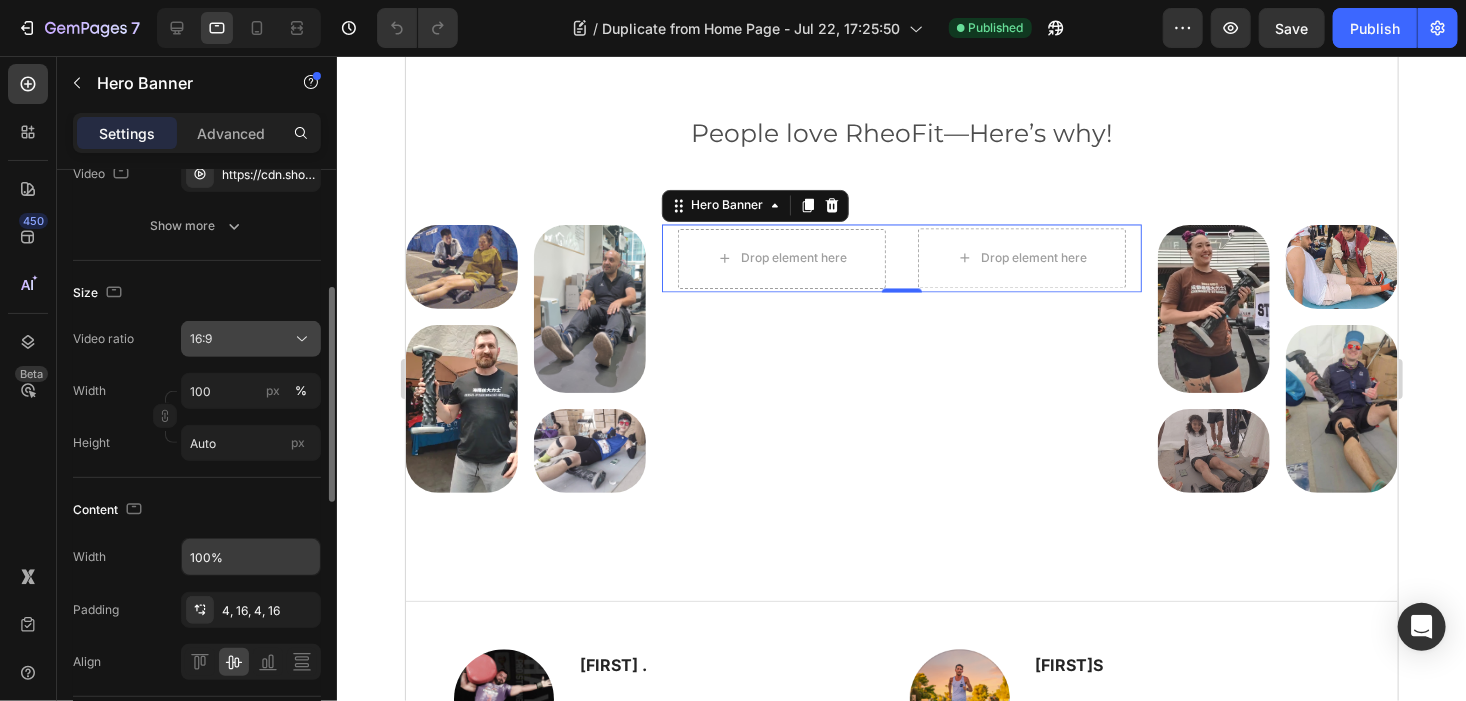 click on "16:9" at bounding box center [241, 339] 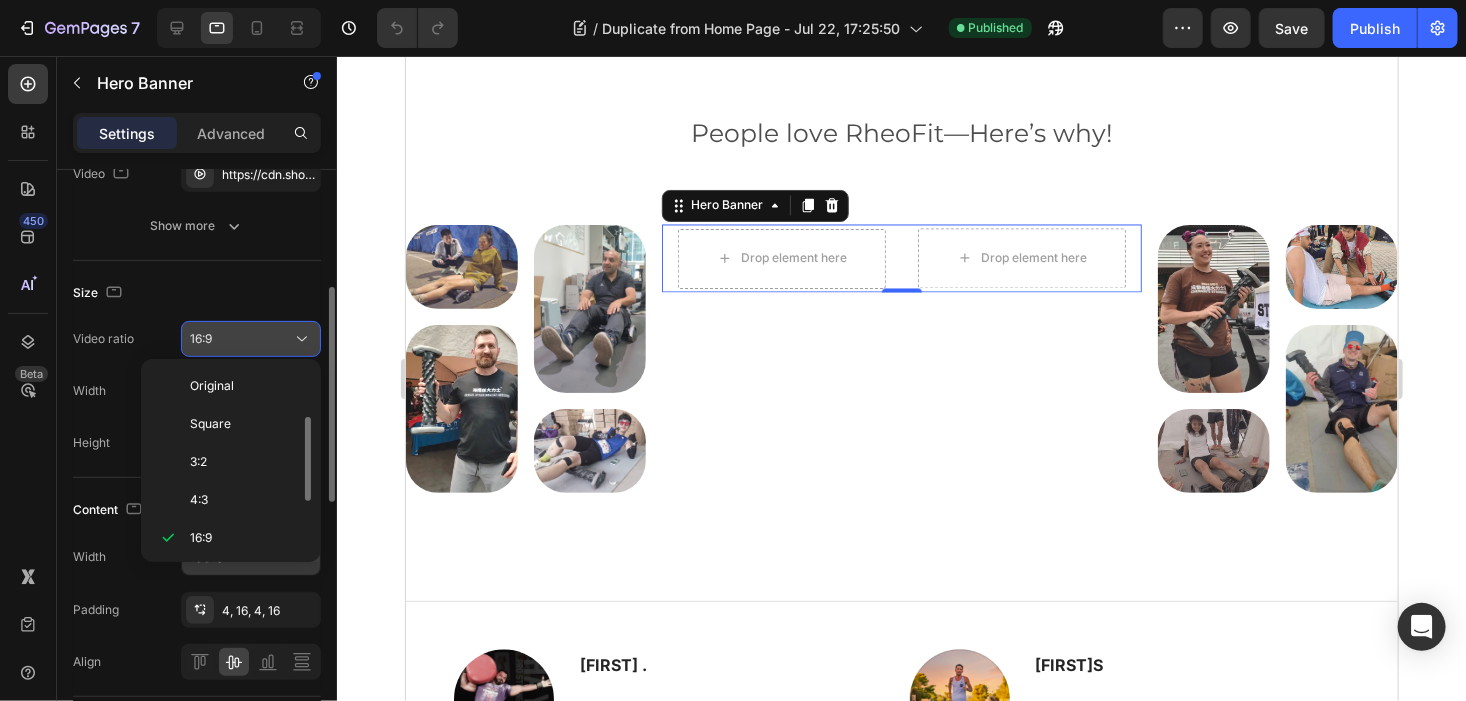 scroll, scrollTop: 35, scrollLeft: 0, axis: vertical 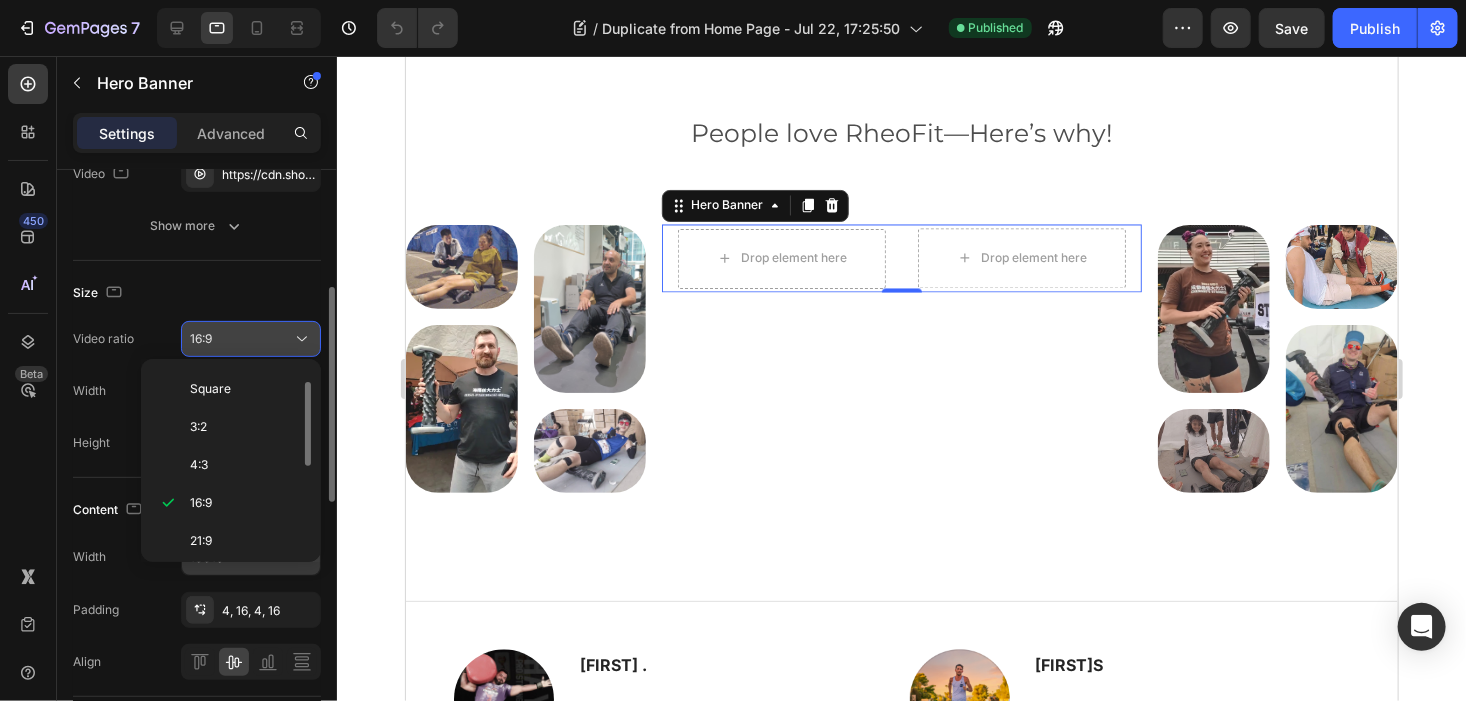 click on "16:9" at bounding box center [241, 339] 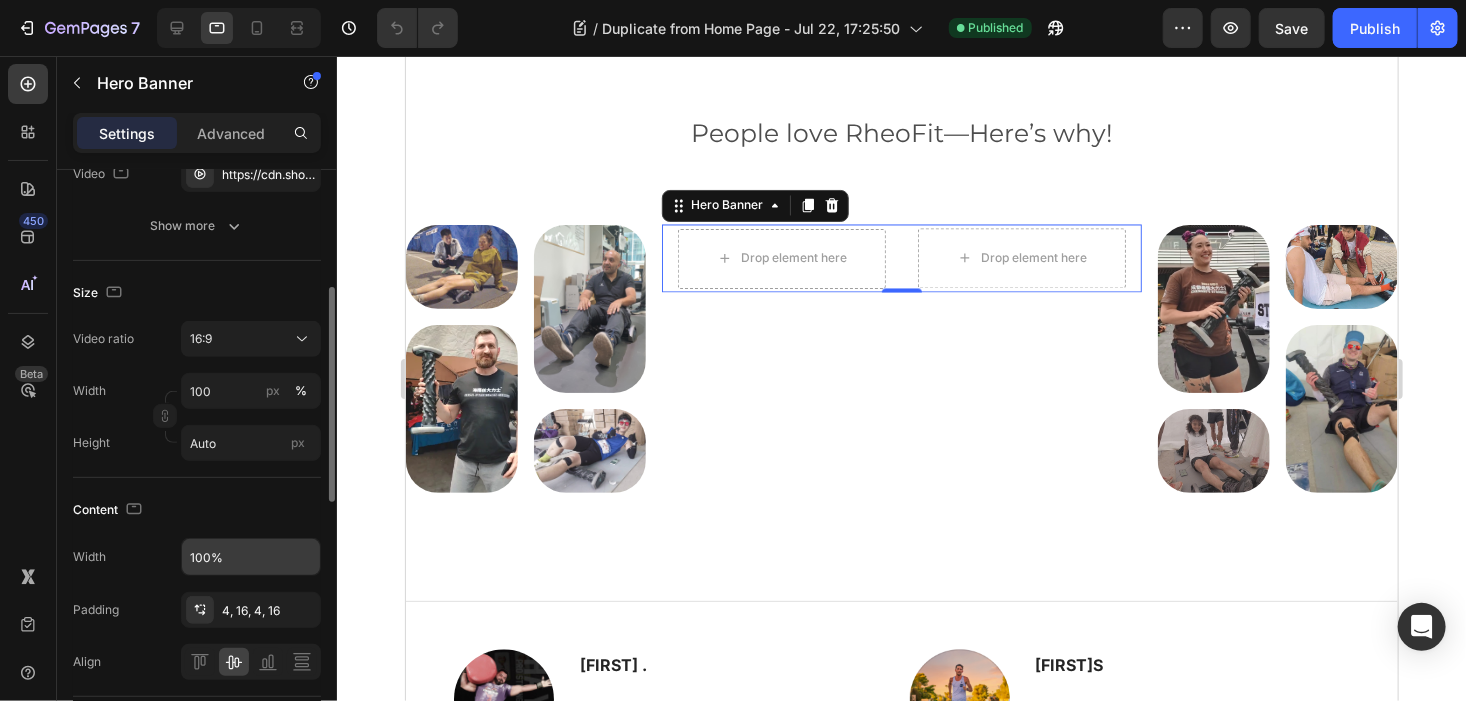 scroll, scrollTop: 219, scrollLeft: 0, axis: vertical 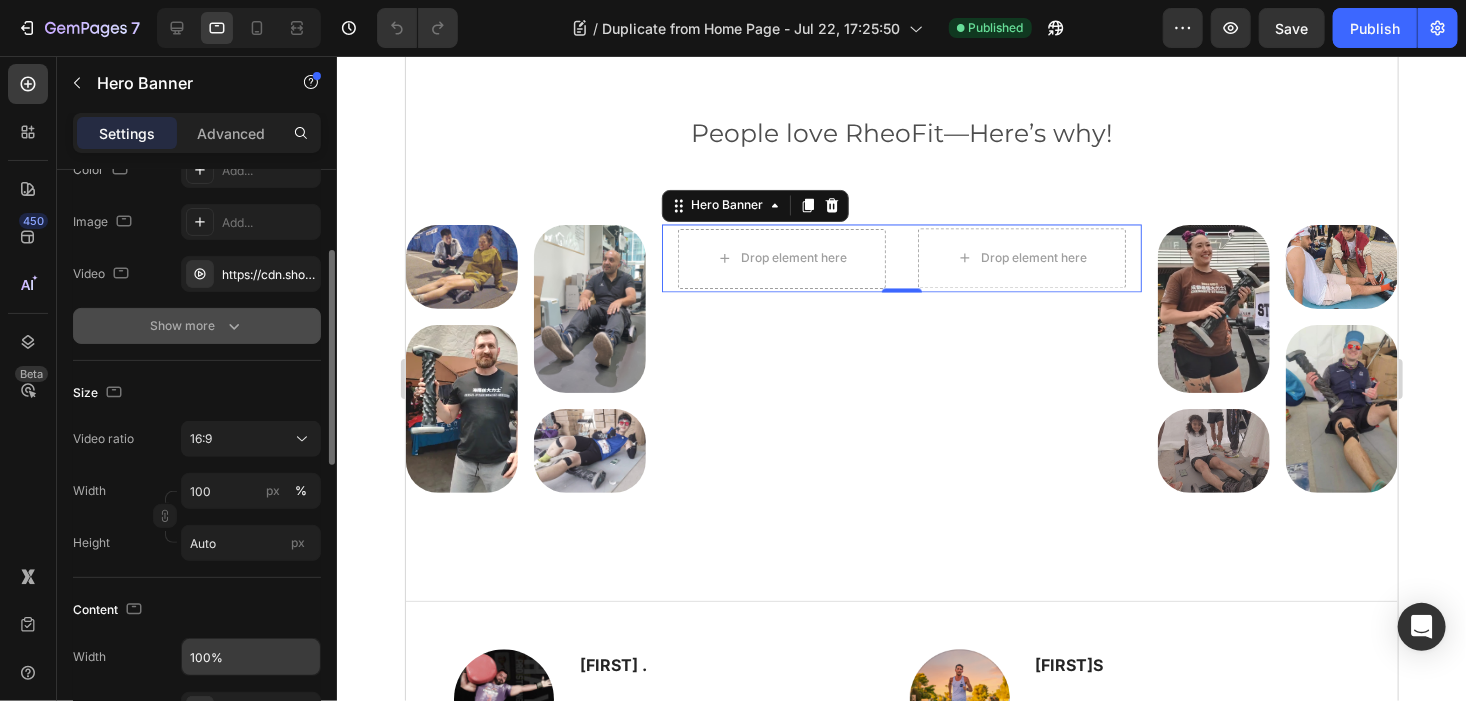 click 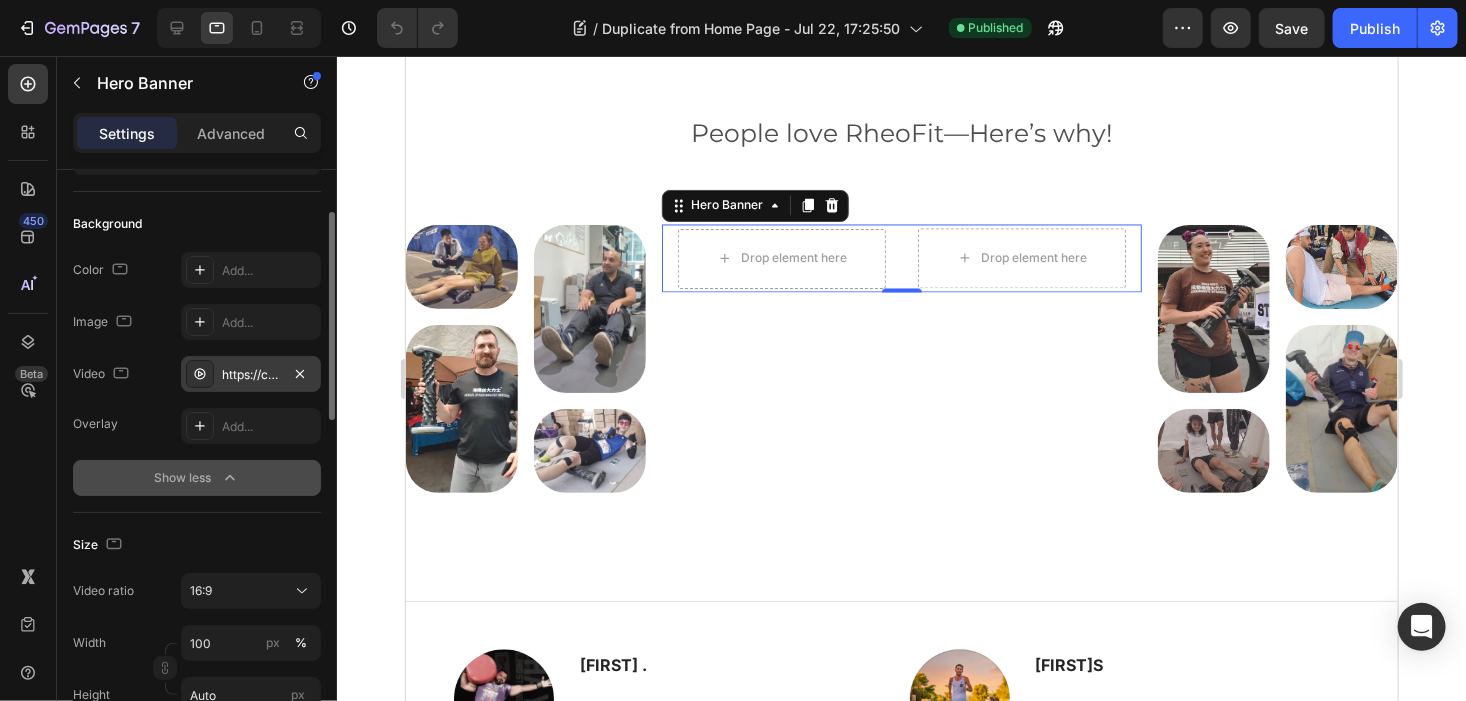 scroll, scrollTop: 0, scrollLeft: 0, axis: both 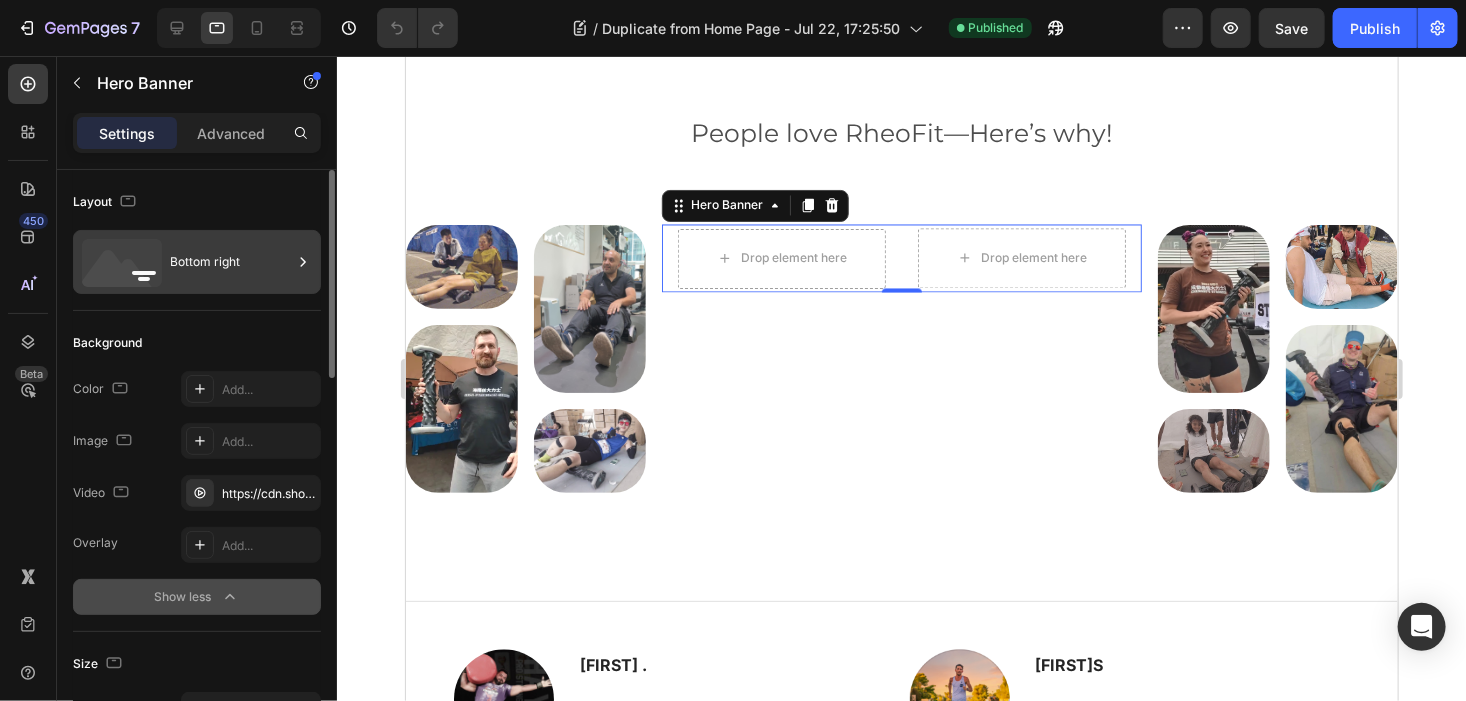 click on "Bottom right" at bounding box center [231, 262] 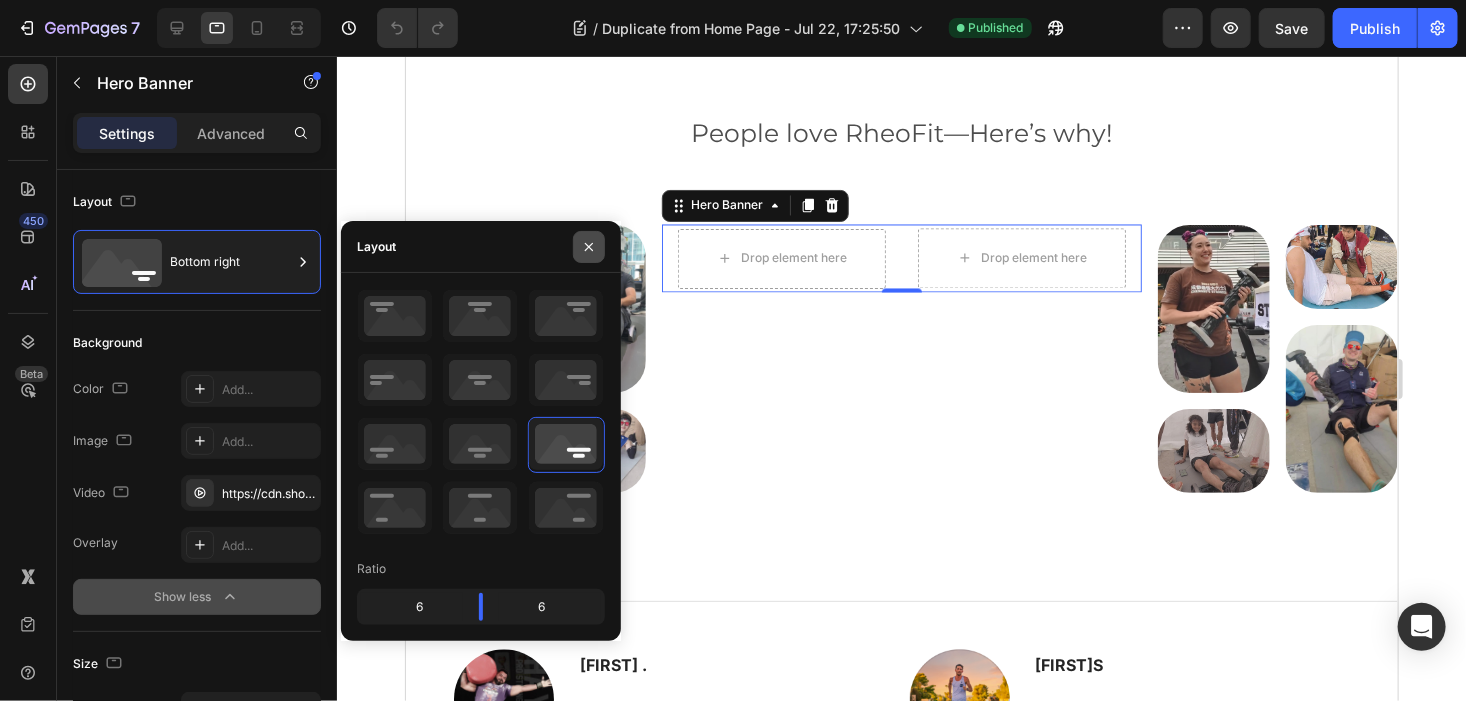drag, startPoint x: 593, startPoint y: 250, endPoint x: 186, endPoint y: 194, distance: 410.8345 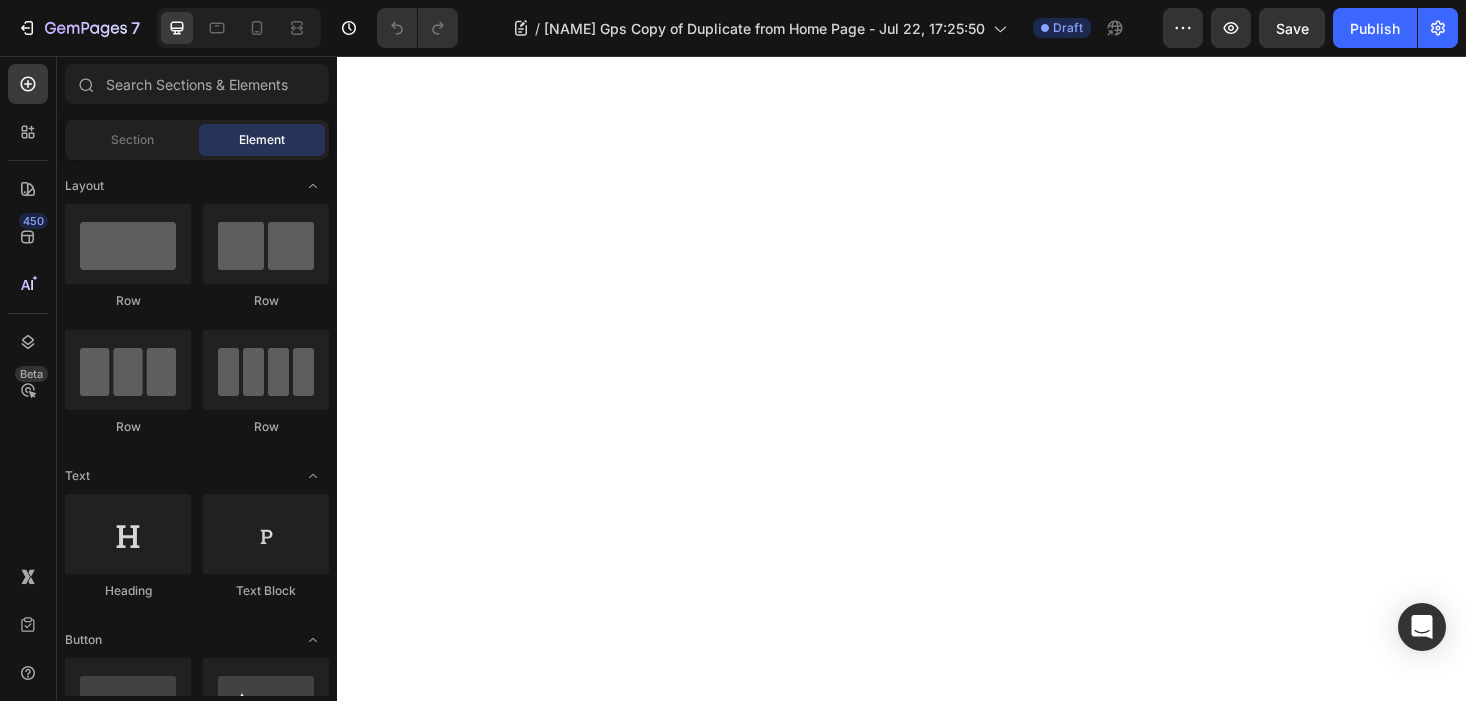 scroll, scrollTop: 0, scrollLeft: 0, axis: both 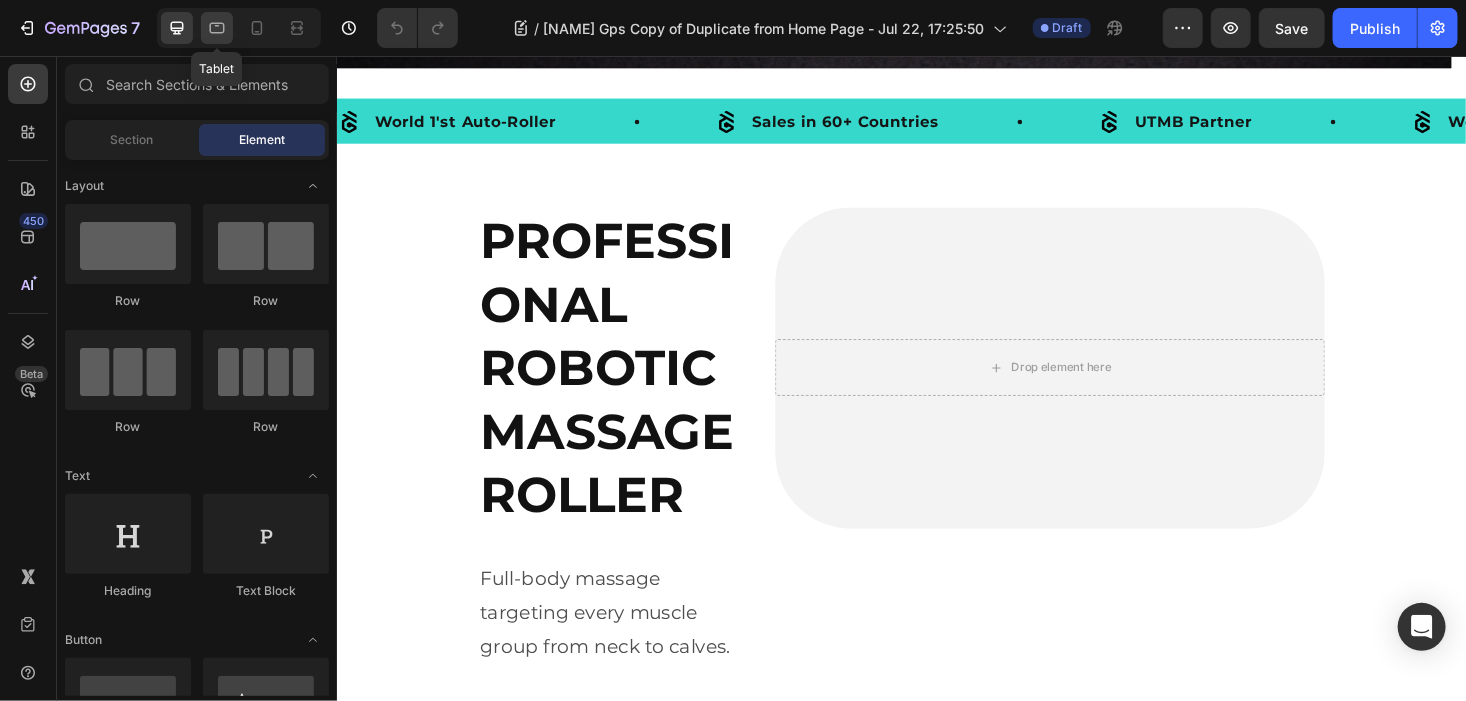 click 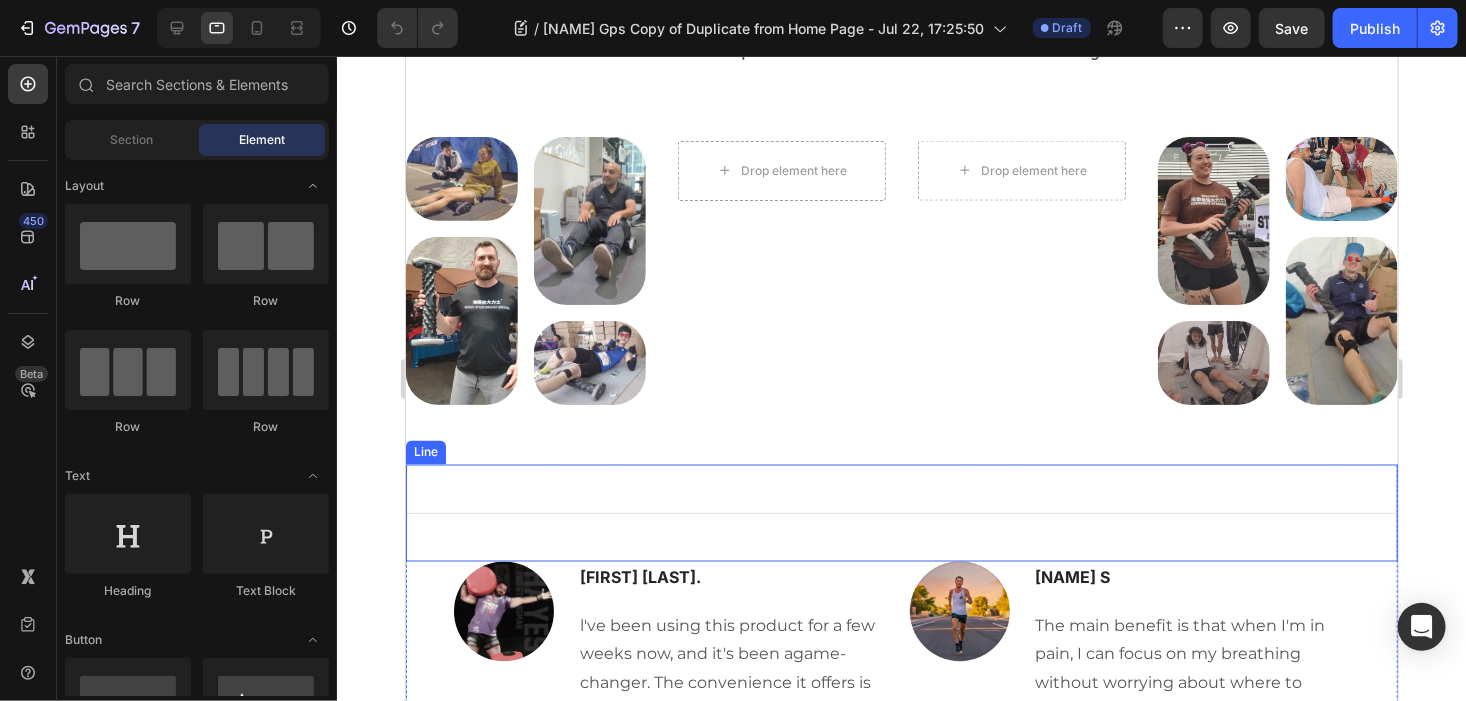 scroll, scrollTop: 4800, scrollLeft: 0, axis: vertical 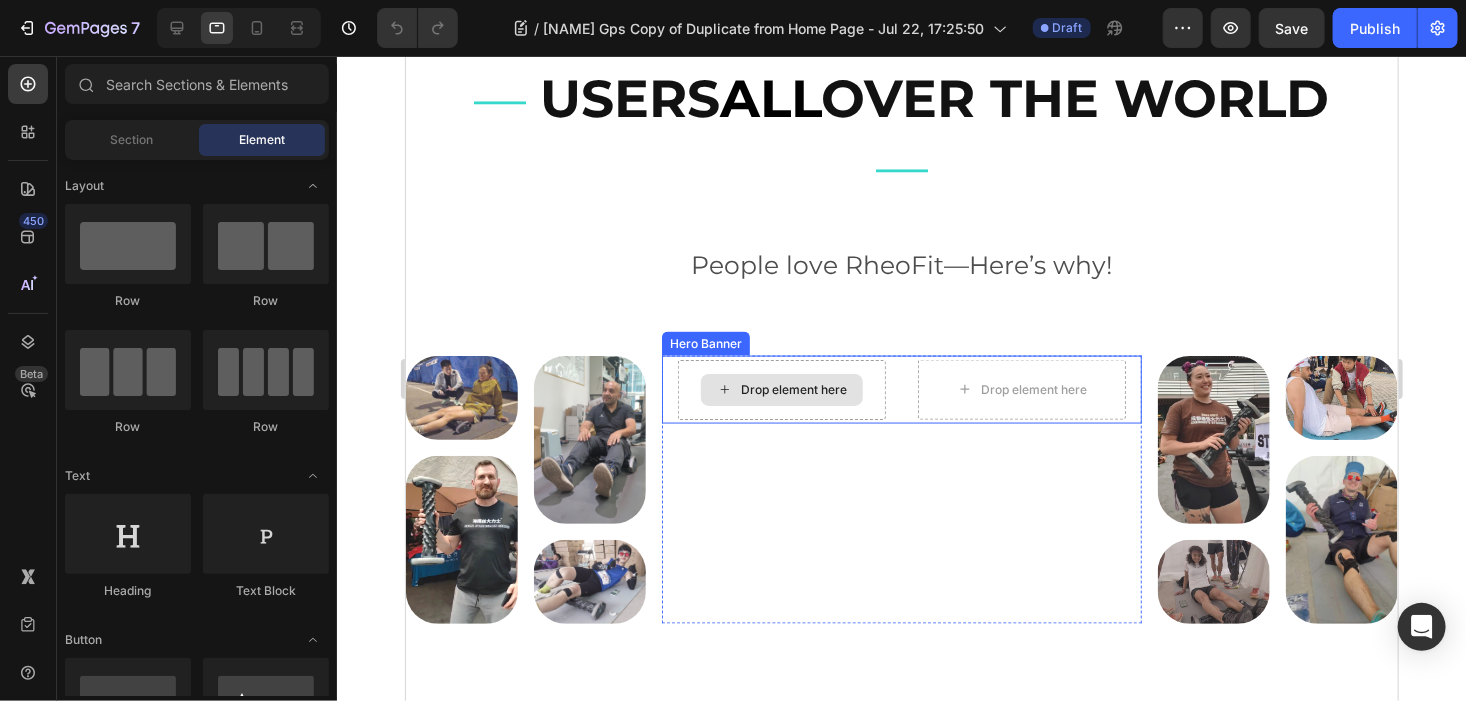 click on "Drop element here" at bounding box center [781, 389] 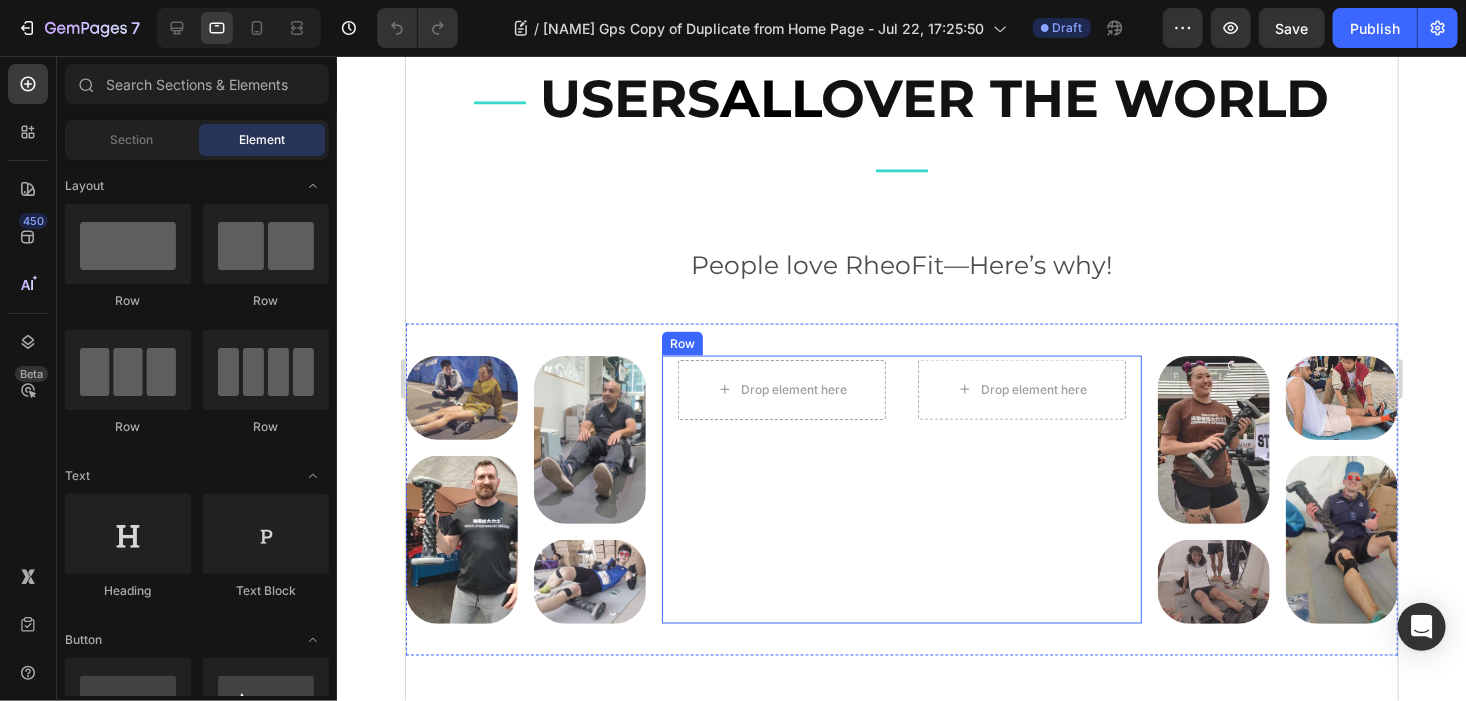 click on "Drop element here
Drop element here Hero Banner" at bounding box center (901, 489) 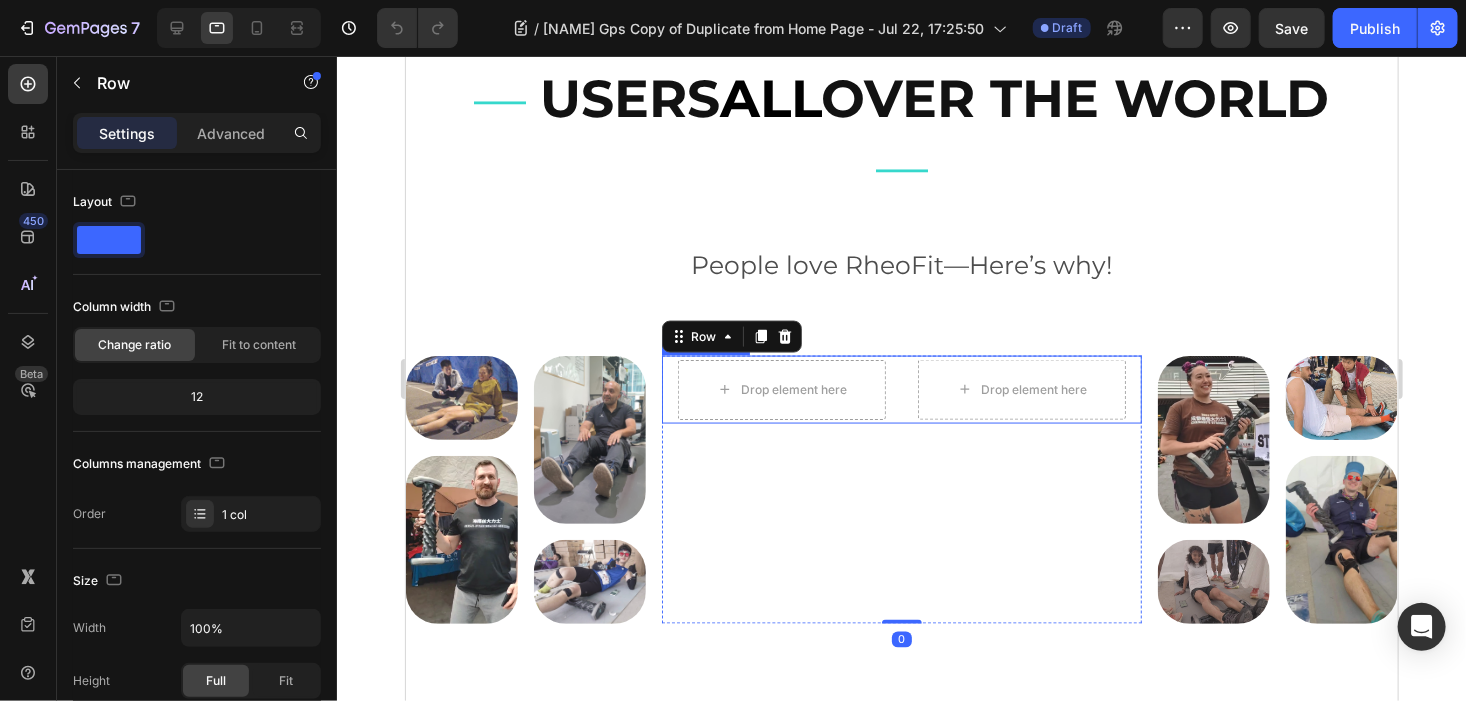 click on "Drop element here
Drop element here" at bounding box center [901, 389] 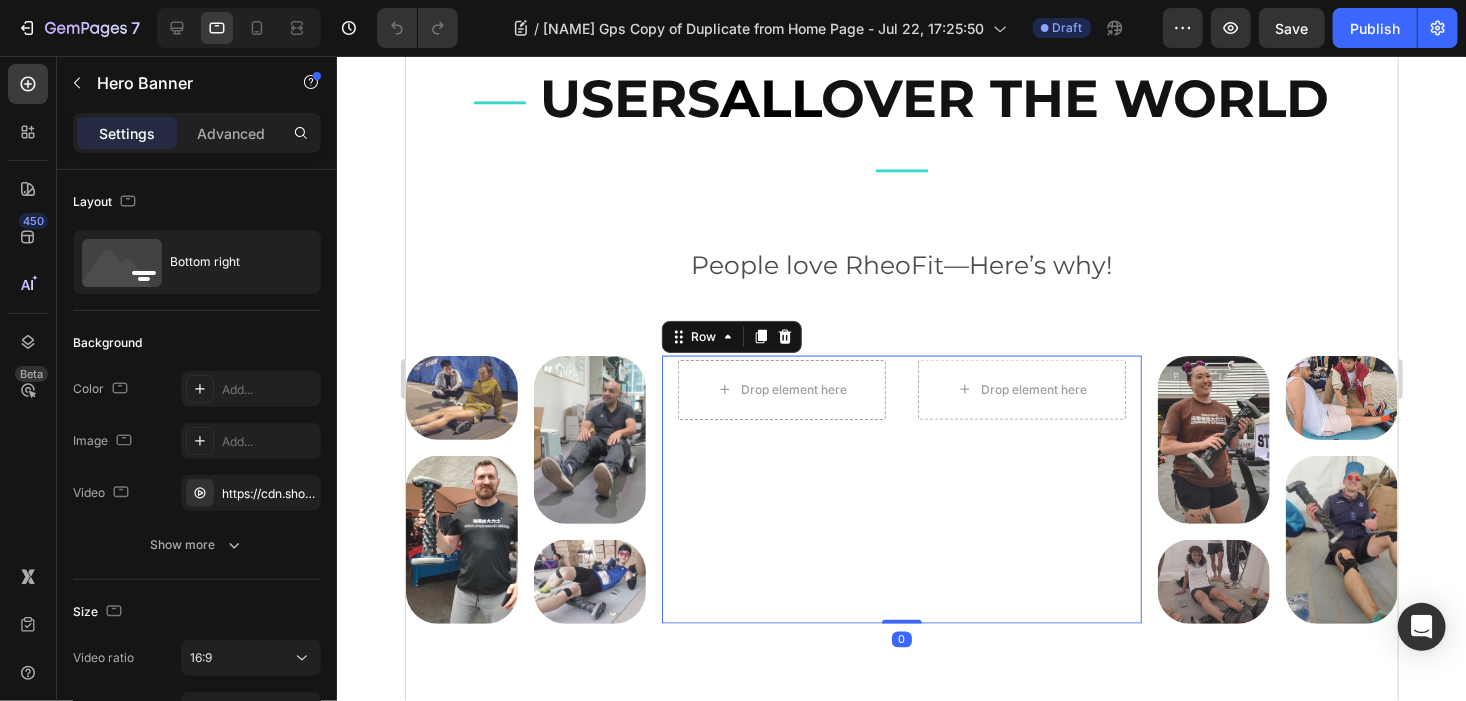 click on "Drop element here
Drop element here Hero Banner" at bounding box center (901, 489) 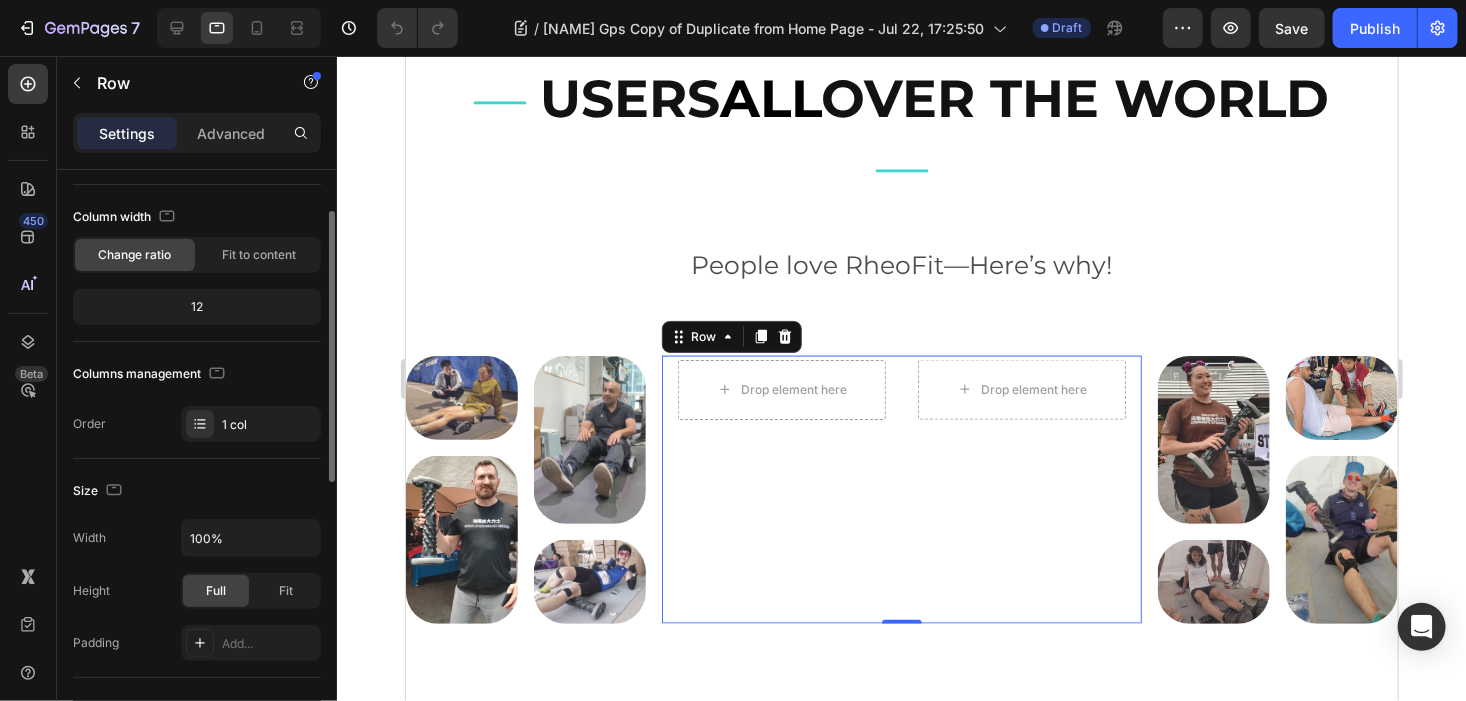 scroll, scrollTop: 0, scrollLeft: 0, axis: both 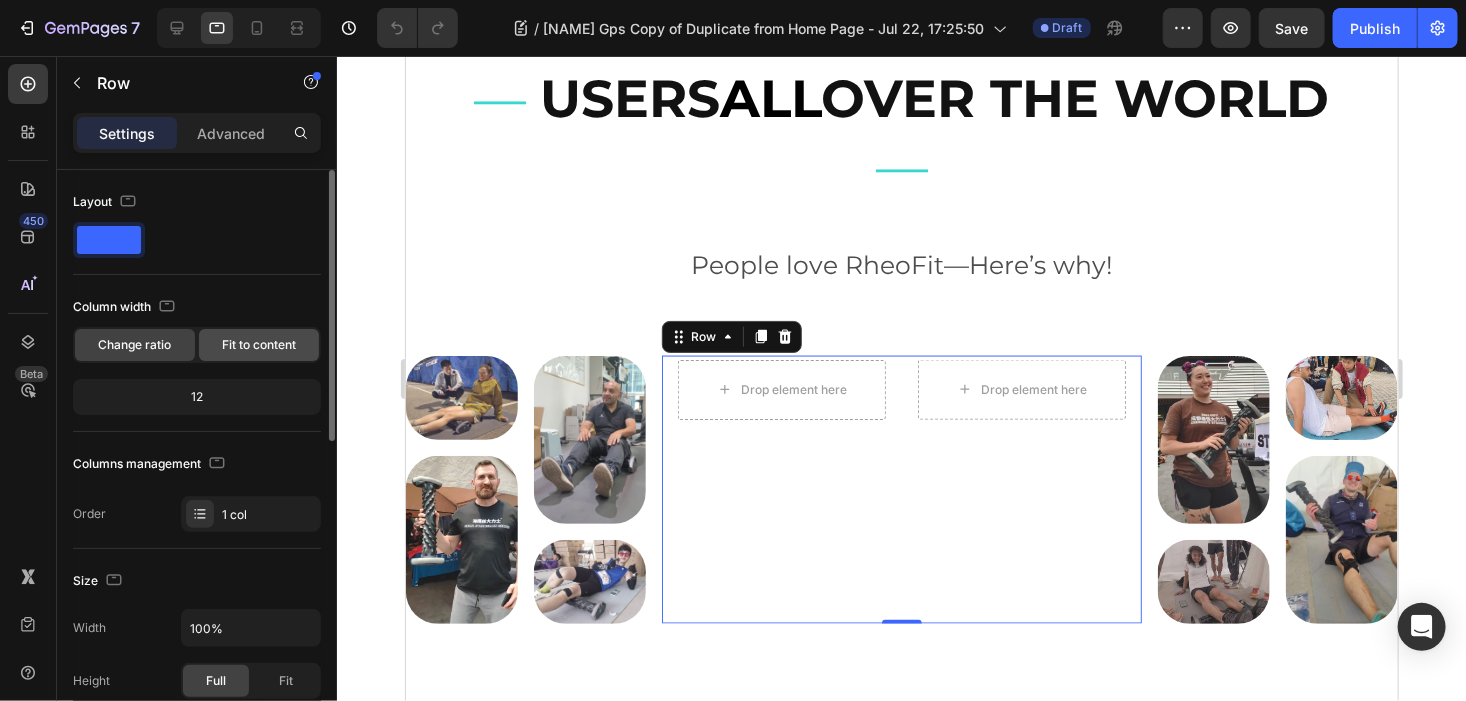 click on "Fit to content" 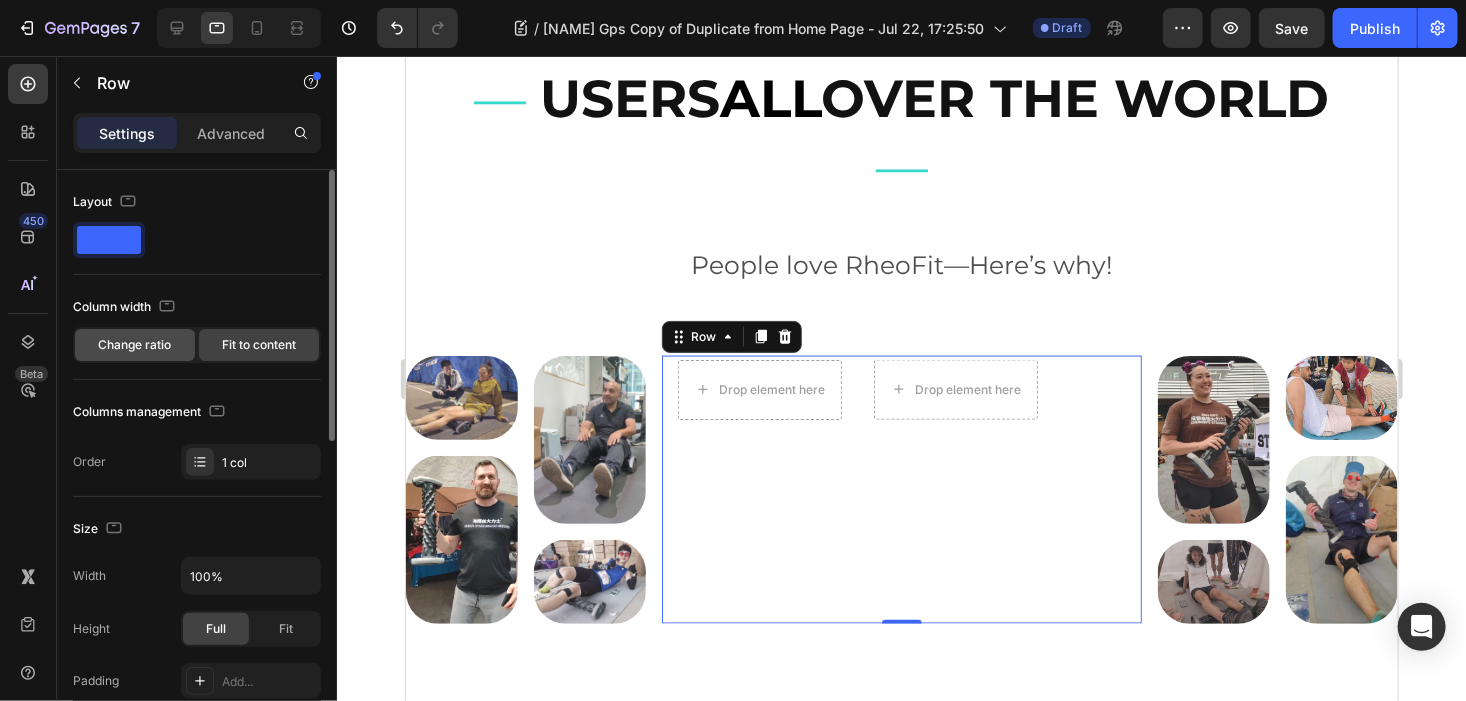 click on "Change ratio" 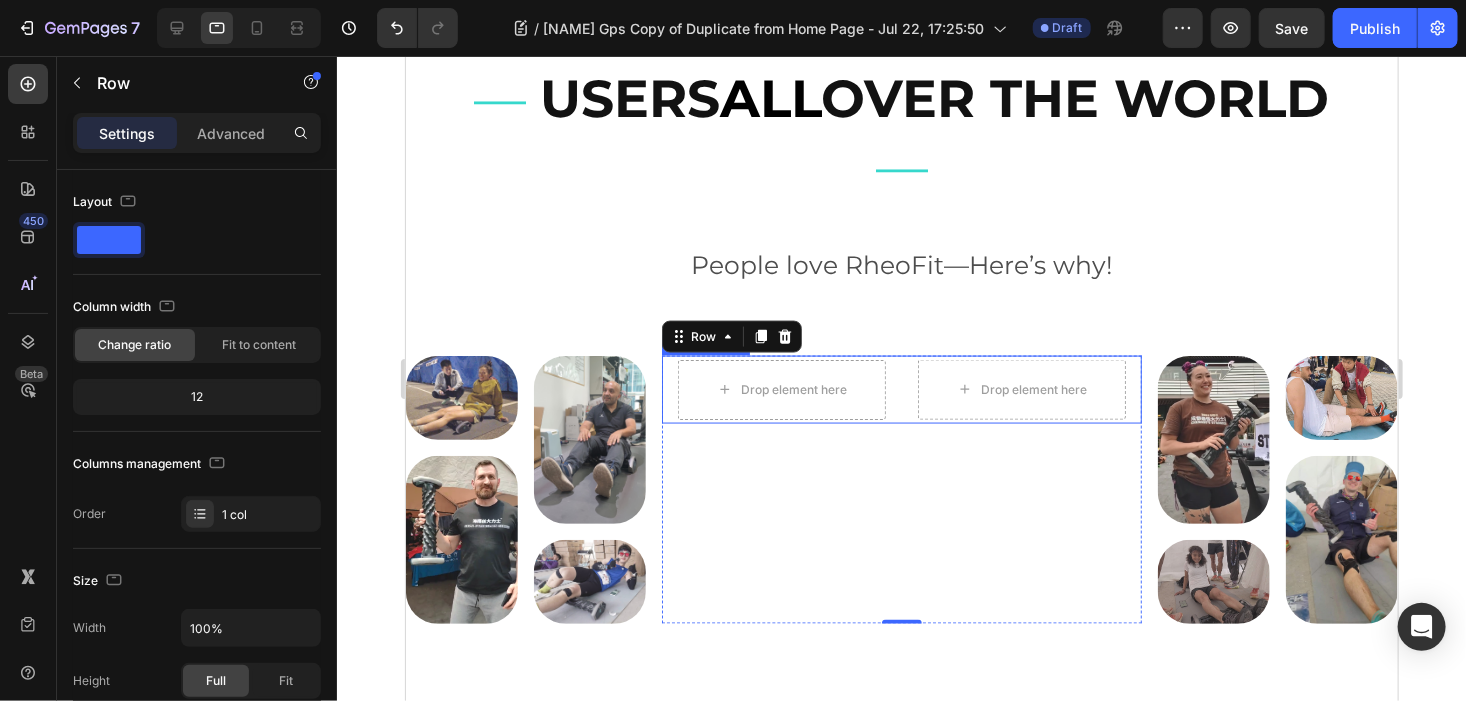 click on "Drop element here
Drop element here" at bounding box center [901, 389] 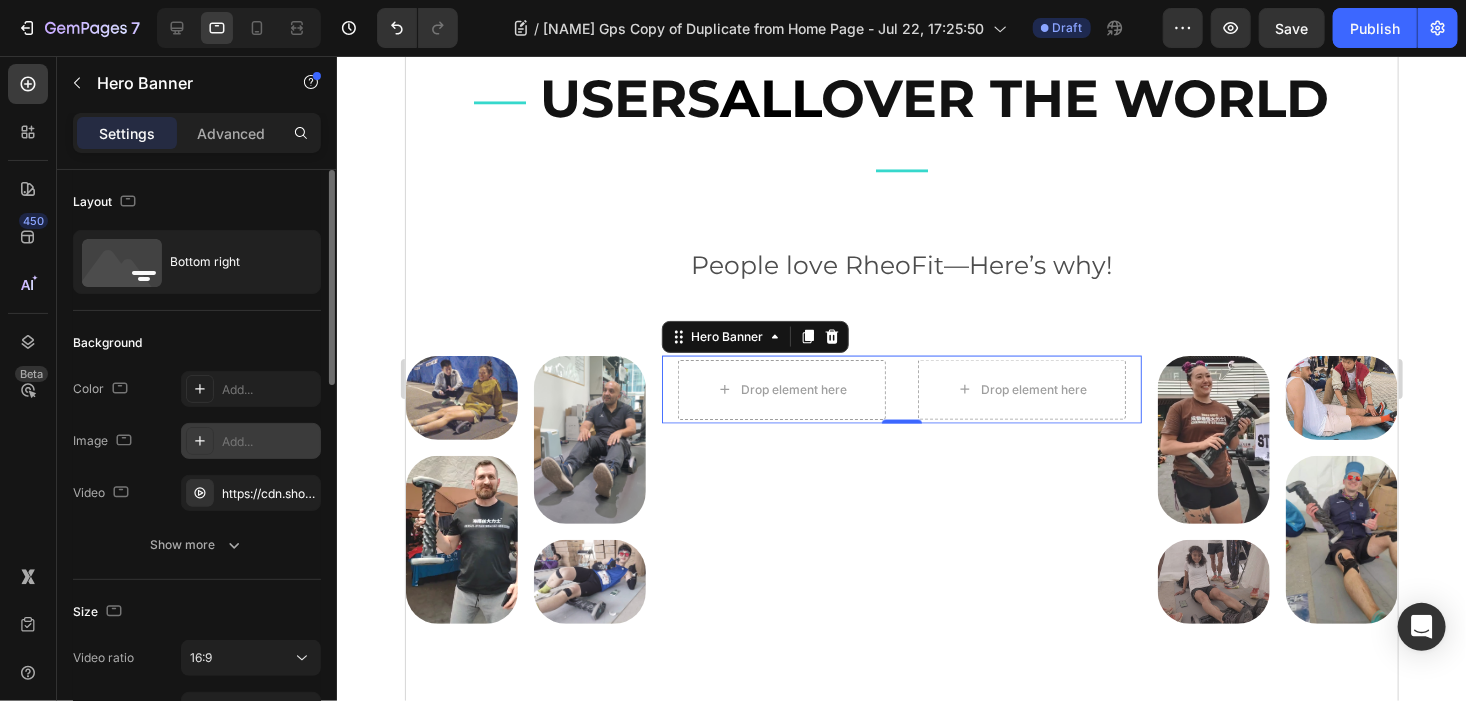 click on "Add..." at bounding box center [269, 442] 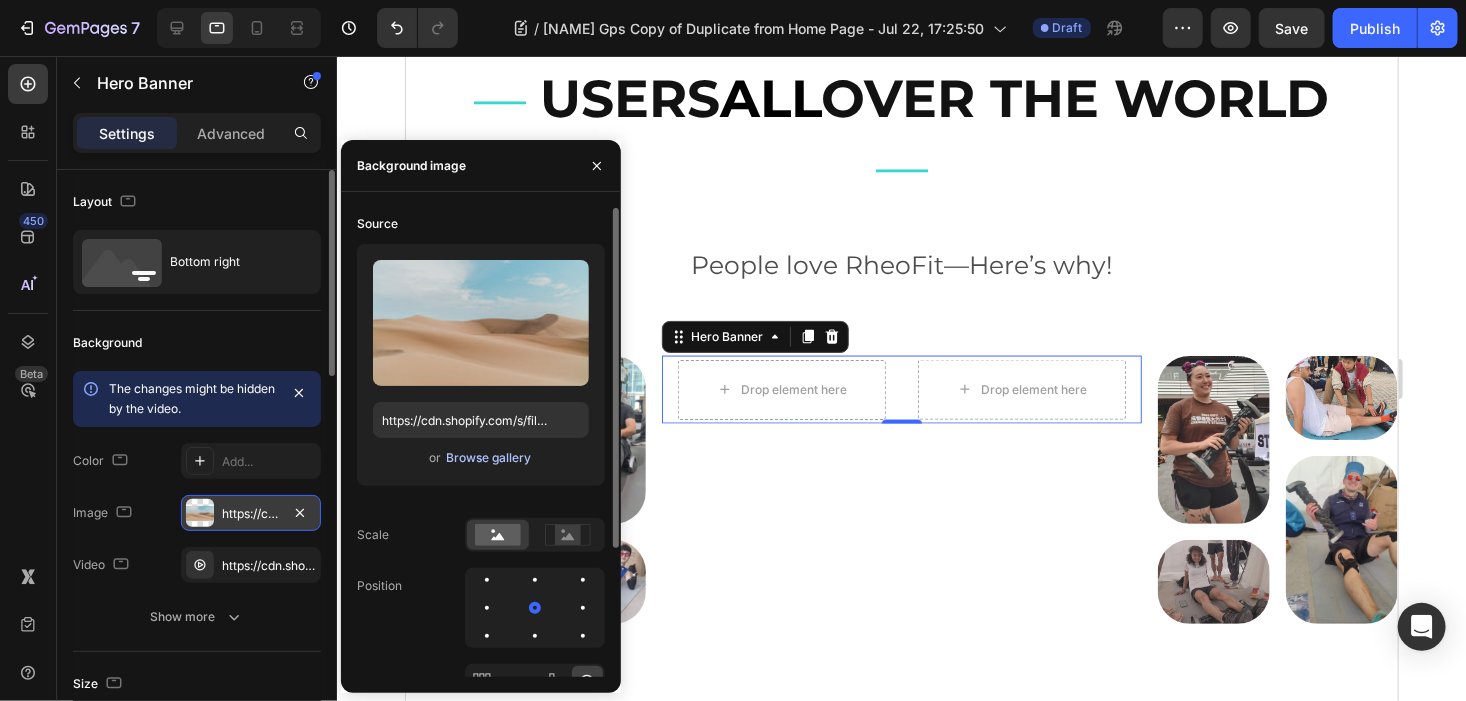click on "Browse gallery" at bounding box center (488, 458) 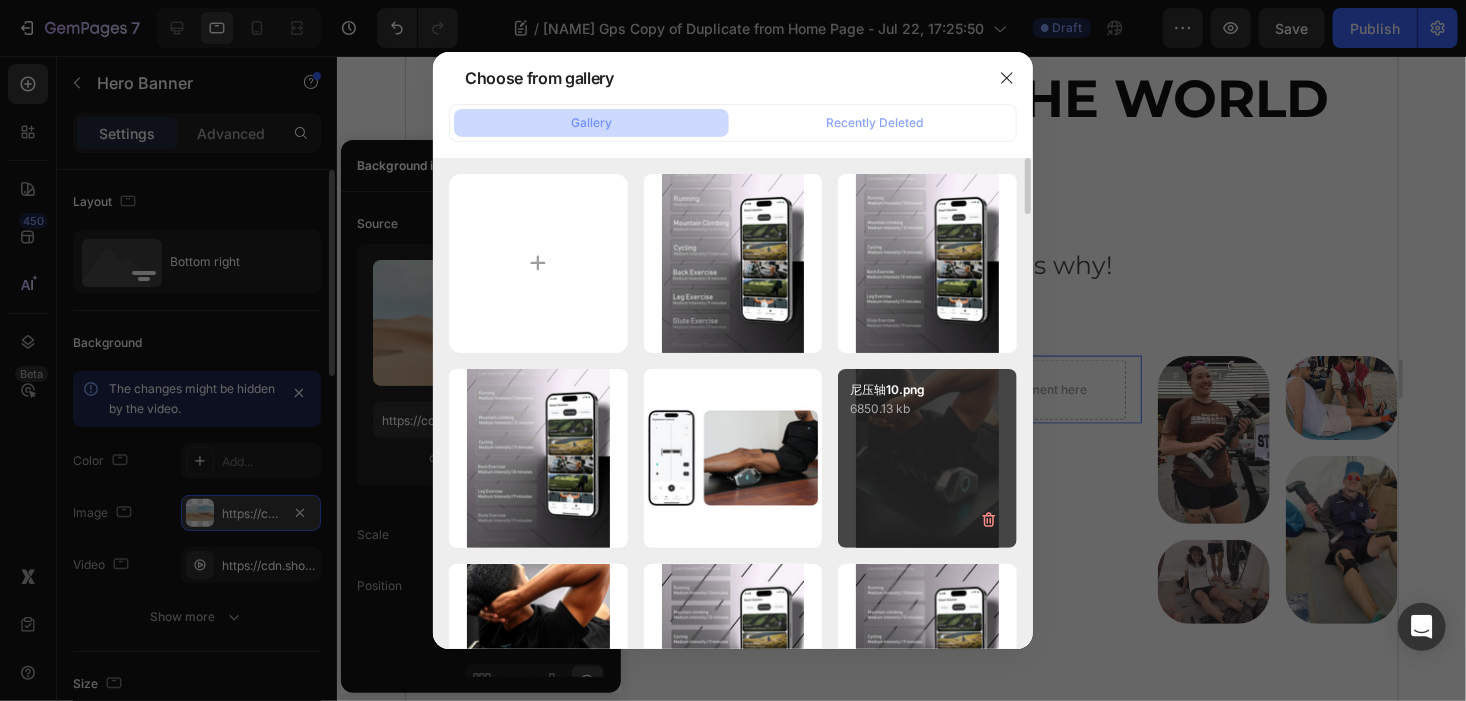 scroll, scrollTop: 100, scrollLeft: 0, axis: vertical 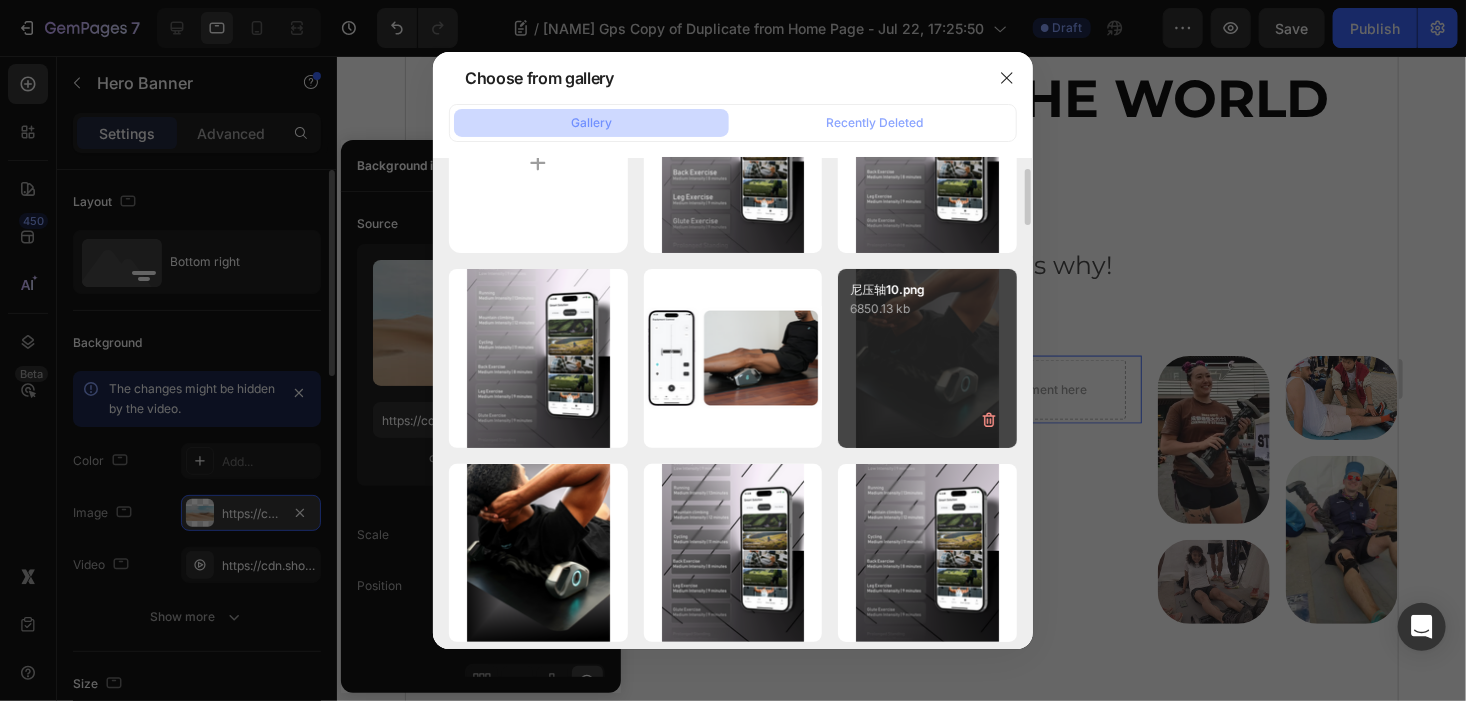 drag, startPoint x: 540, startPoint y: 518, endPoint x: 886, endPoint y: 424, distance: 358.5415 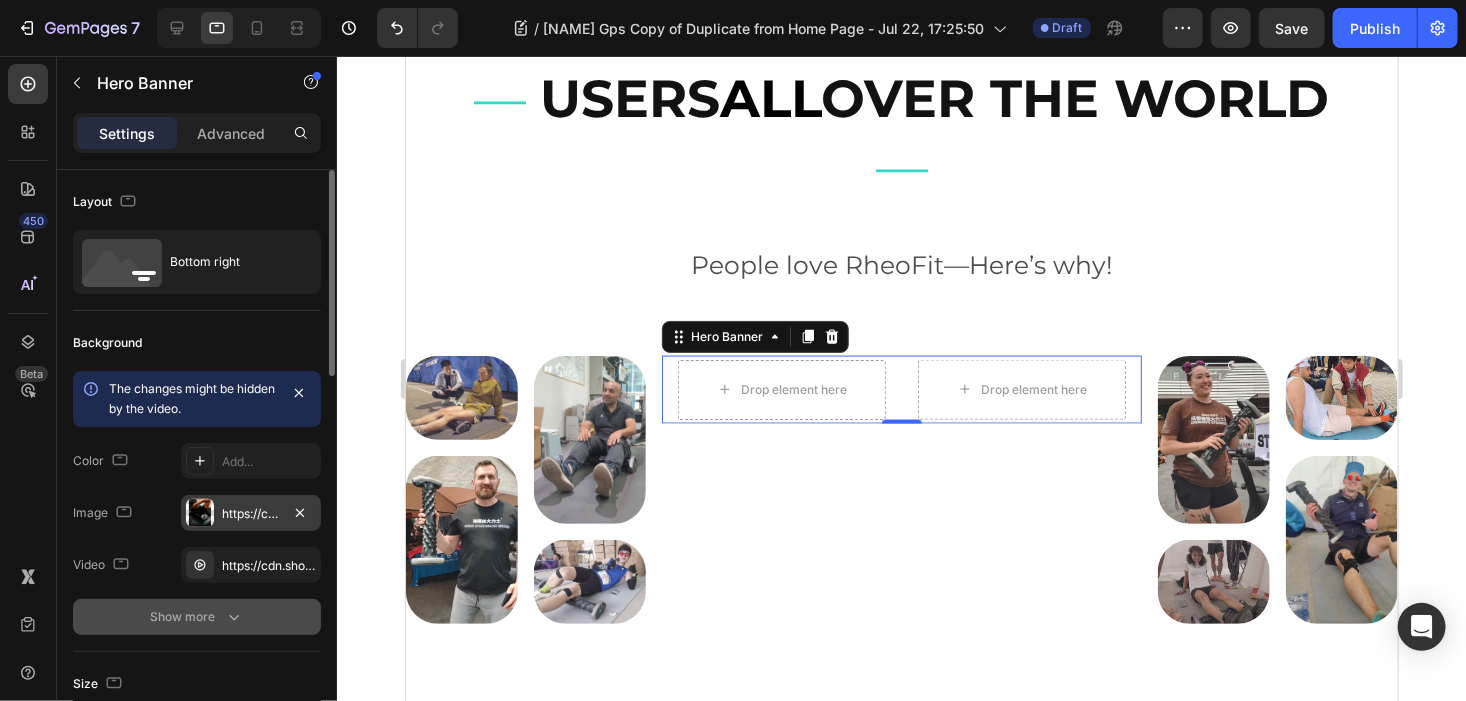 click on "Show more" at bounding box center (197, 617) 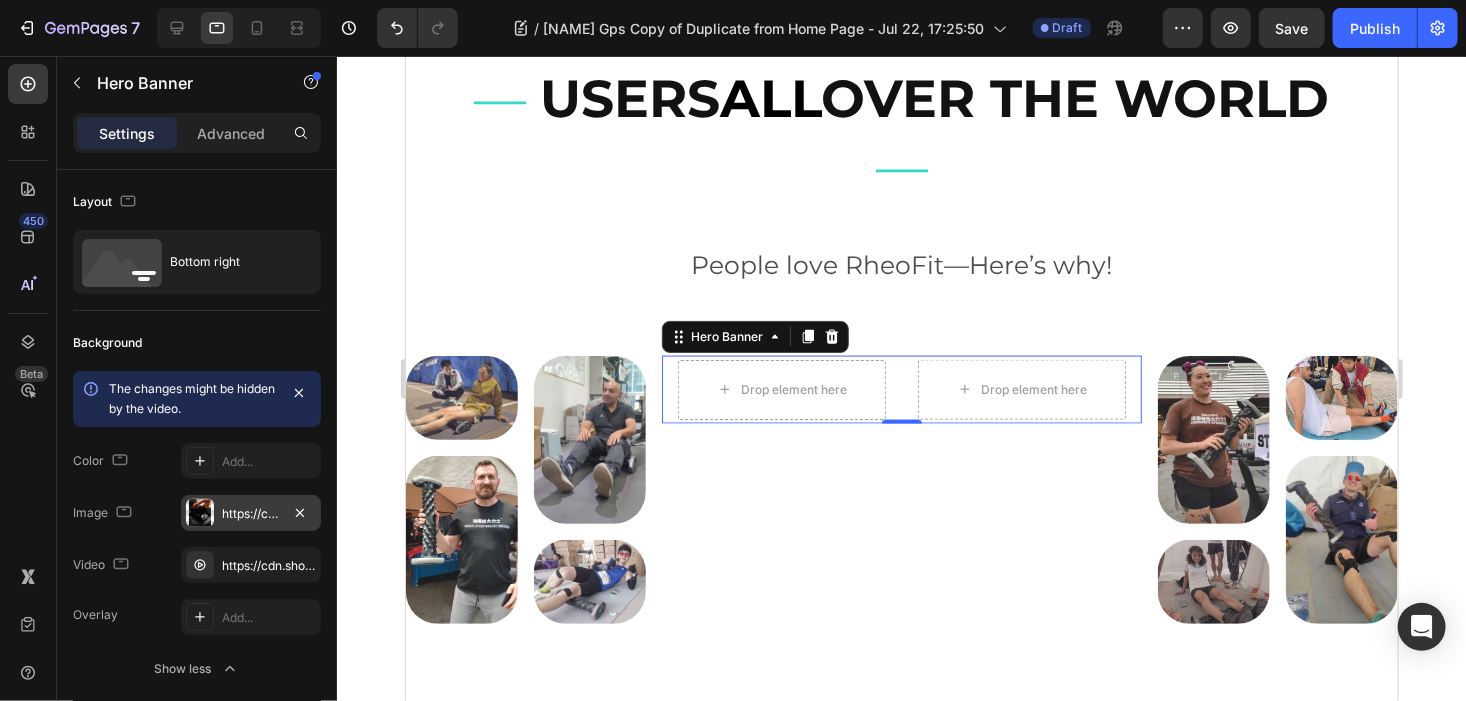 click 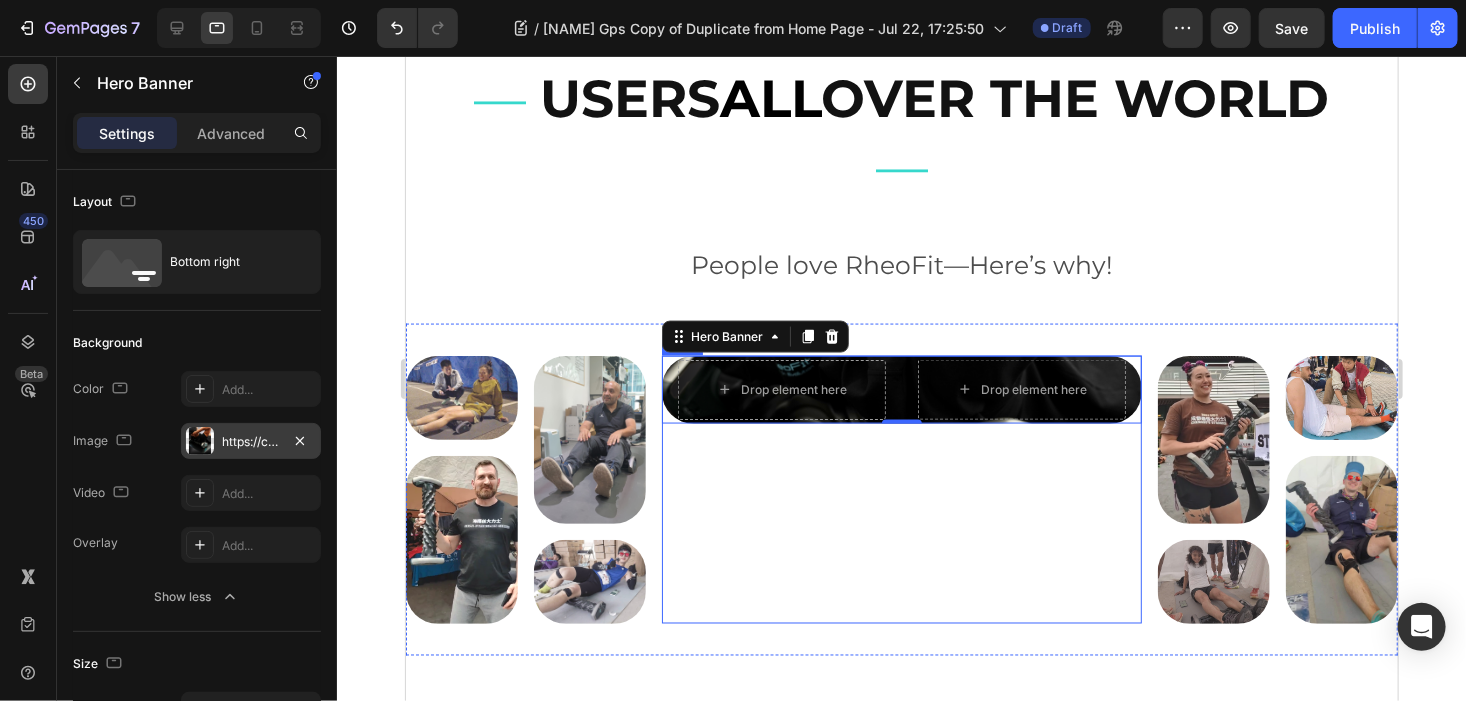 click on "Drop element here
Drop element here Hero Banner   0" at bounding box center [901, 489] 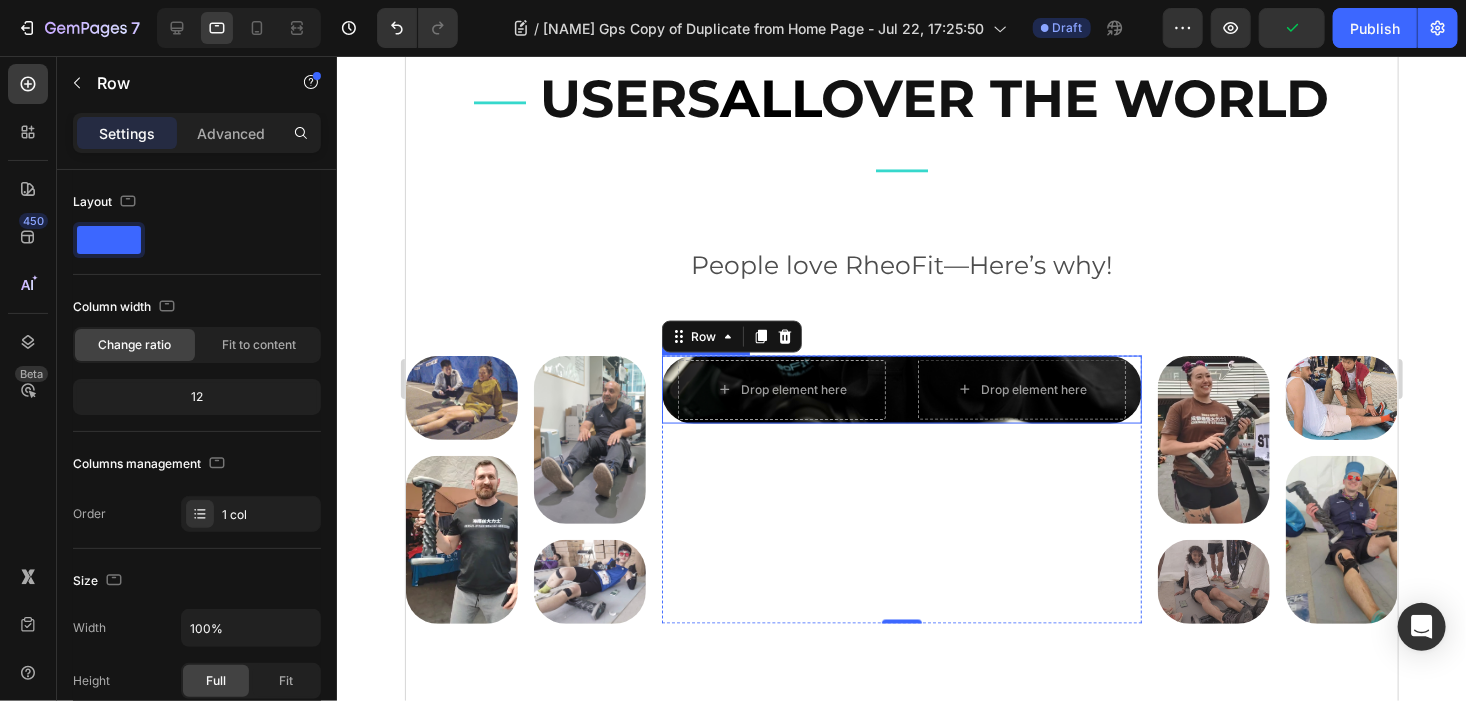 click on "Drop element here
Drop element here" at bounding box center (901, 389) 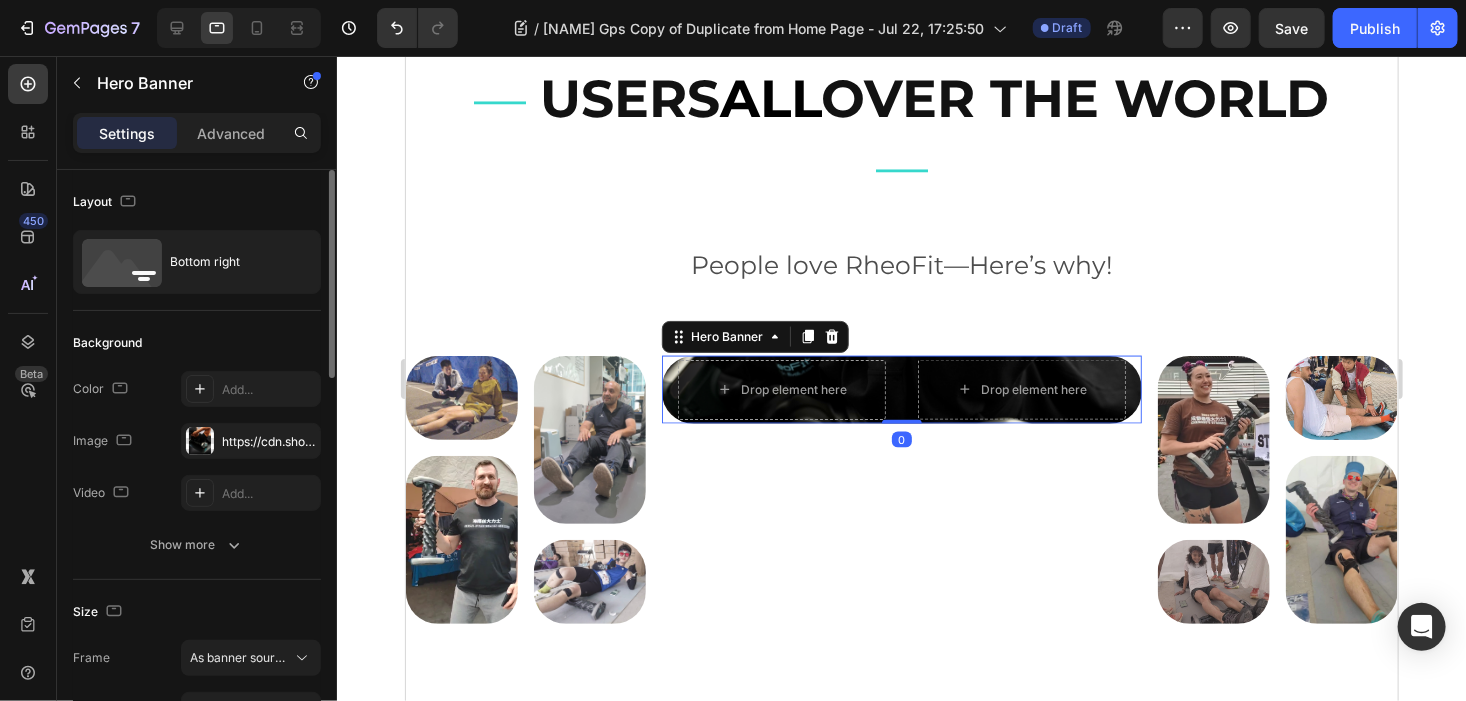scroll, scrollTop: 200, scrollLeft: 0, axis: vertical 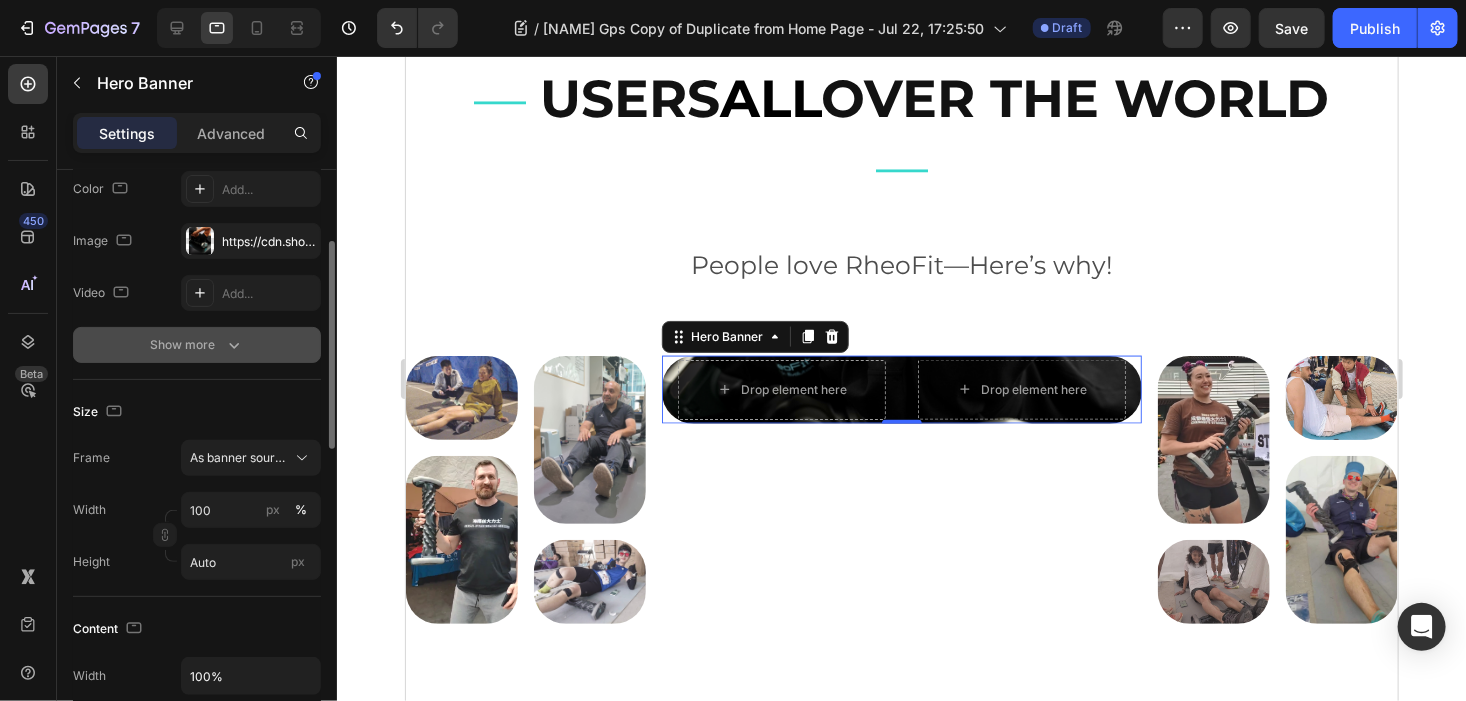 click on "Show more" at bounding box center [197, 345] 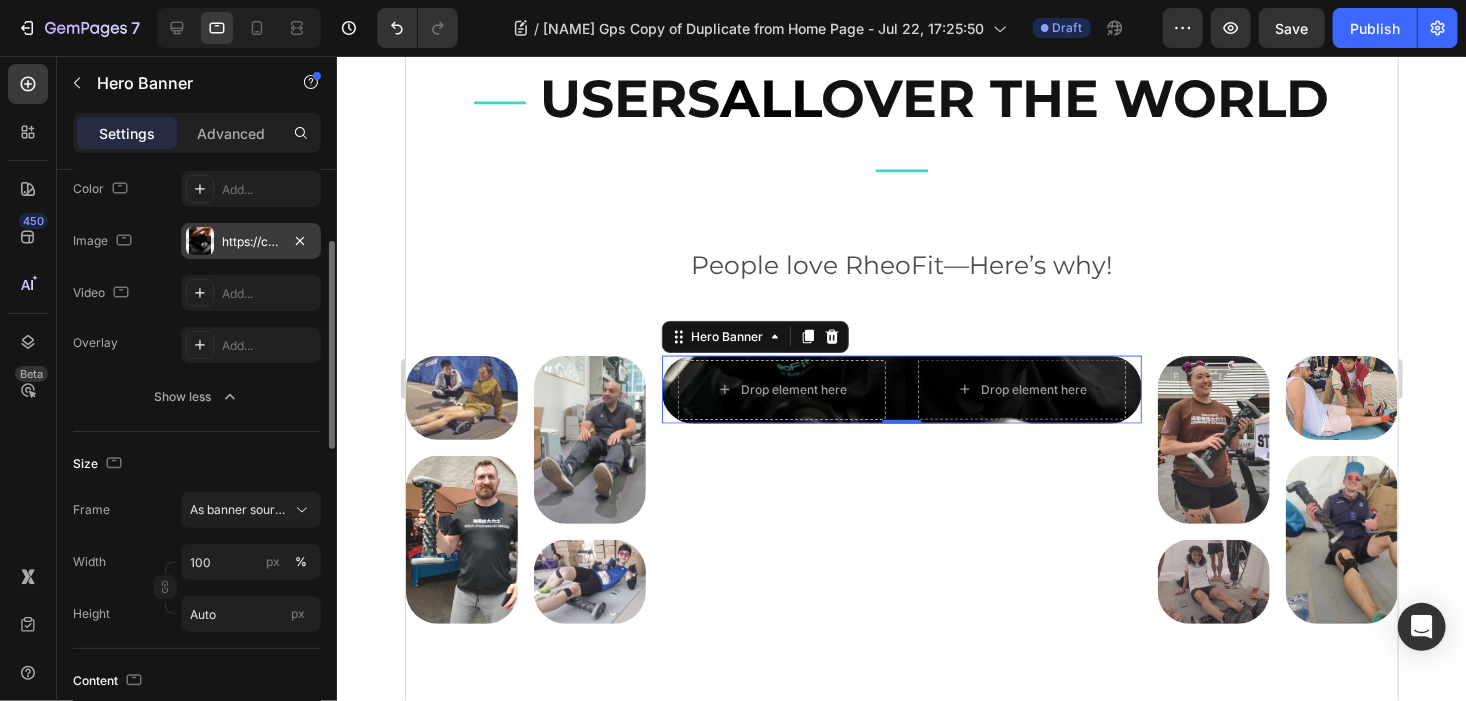 click on "https://cdn.shopify.com/s/files/1/0903/0598/6842/files/gempages_535774986367927487-5ffa4e45-fa31-49c5-95eb-fbc8bef52849.png" at bounding box center [251, 242] 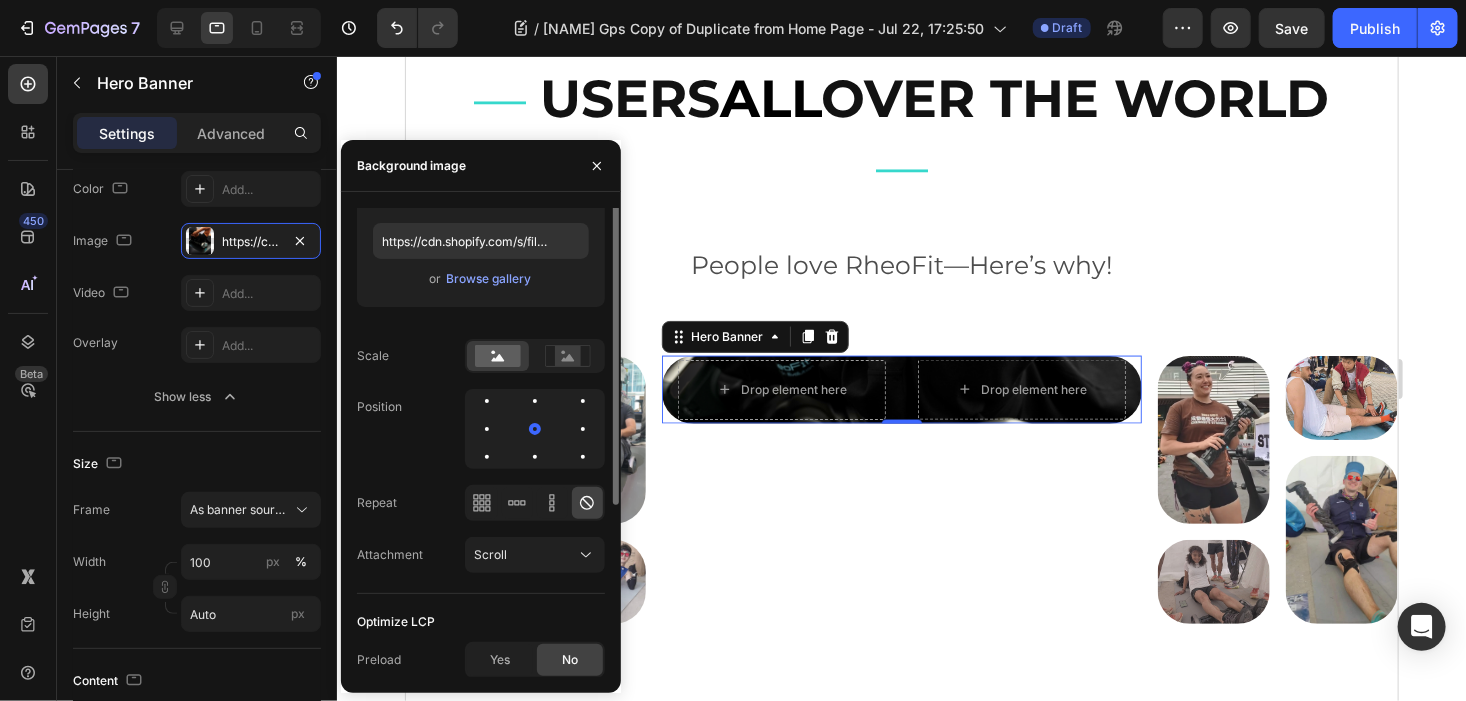 scroll, scrollTop: 79, scrollLeft: 0, axis: vertical 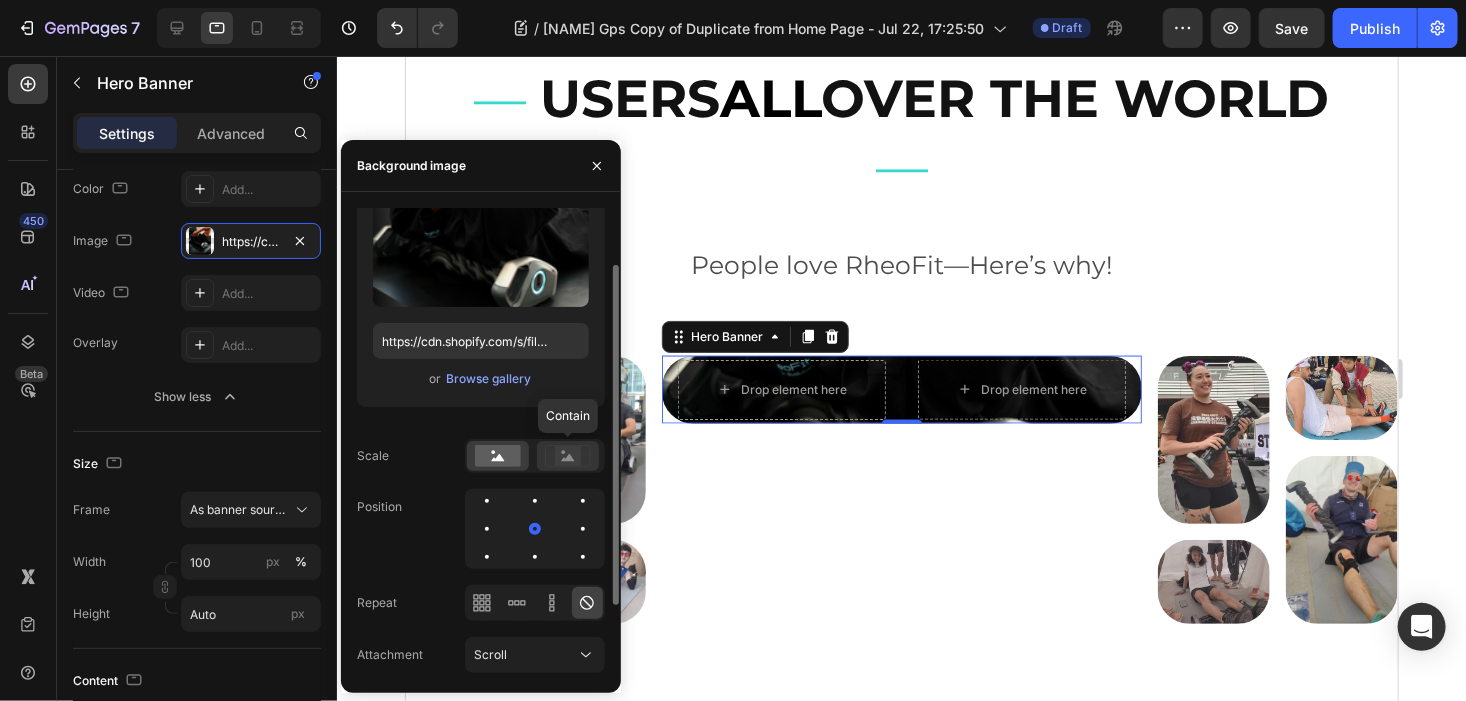 click 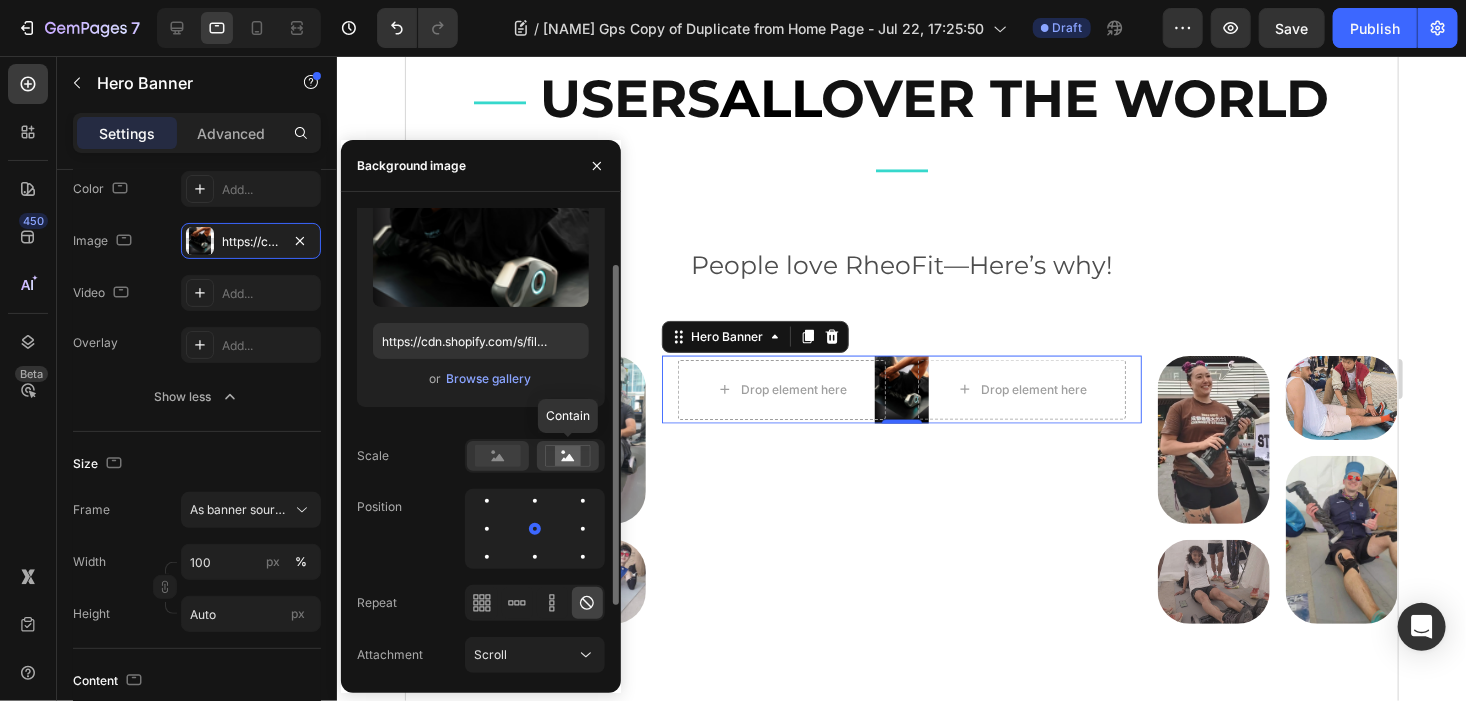 click 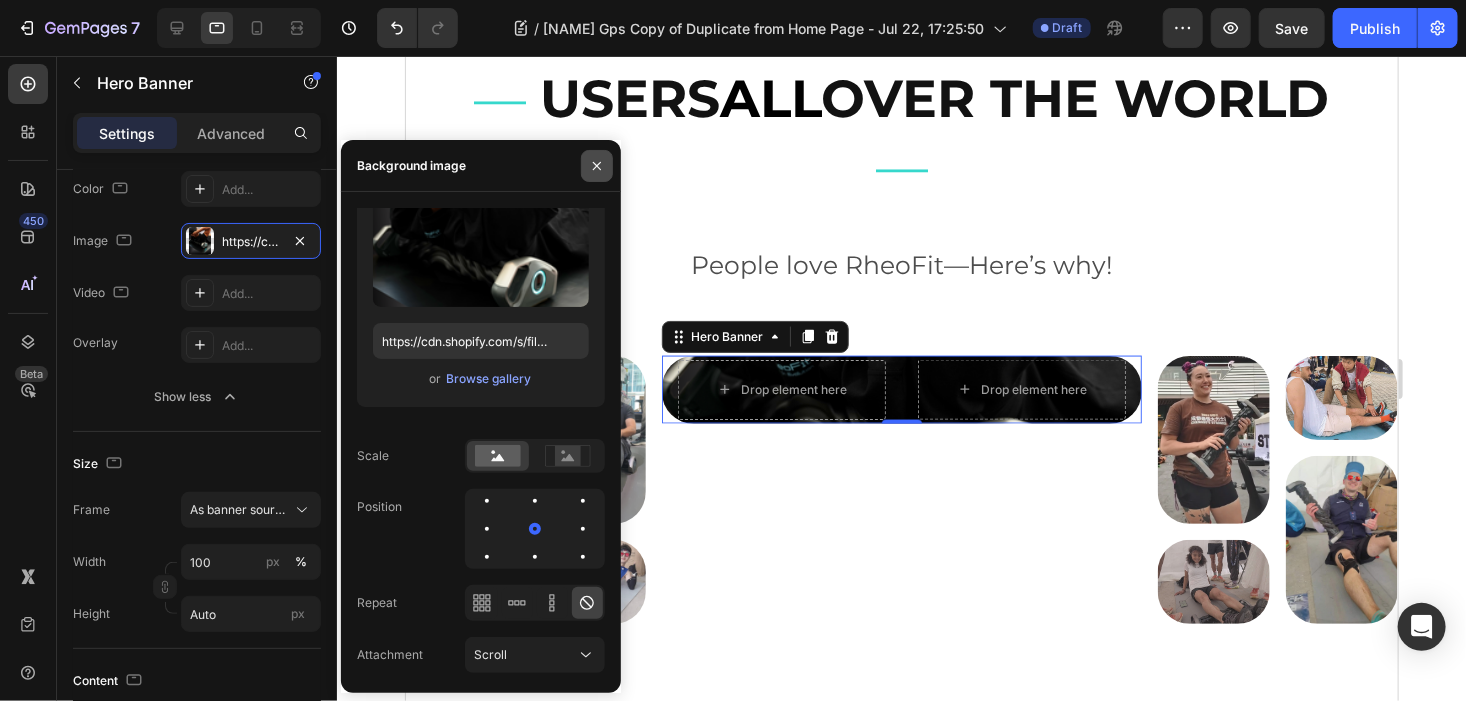 drag, startPoint x: 603, startPoint y: 169, endPoint x: 4, endPoint y: 198, distance: 599.7016 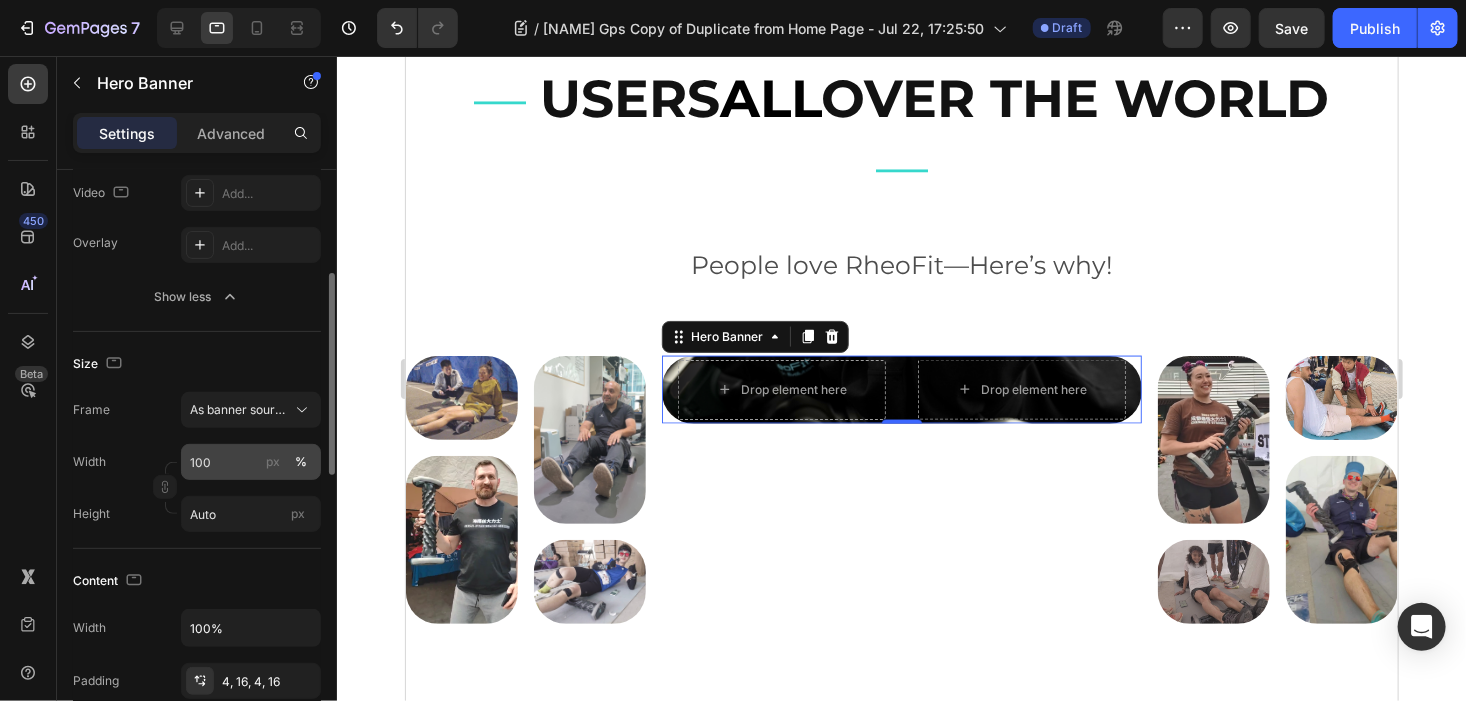scroll, scrollTop: 400, scrollLeft: 0, axis: vertical 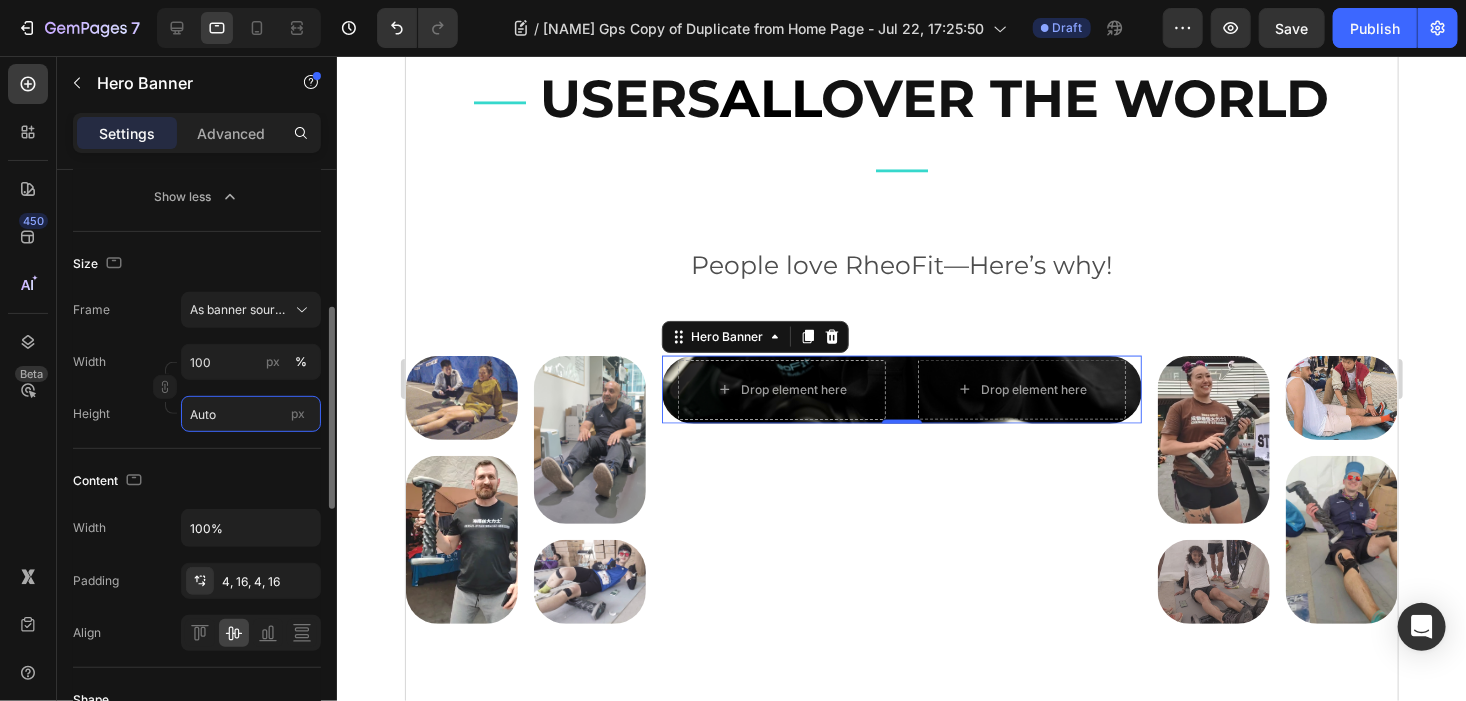 click on "Auto" at bounding box center (251, 414) 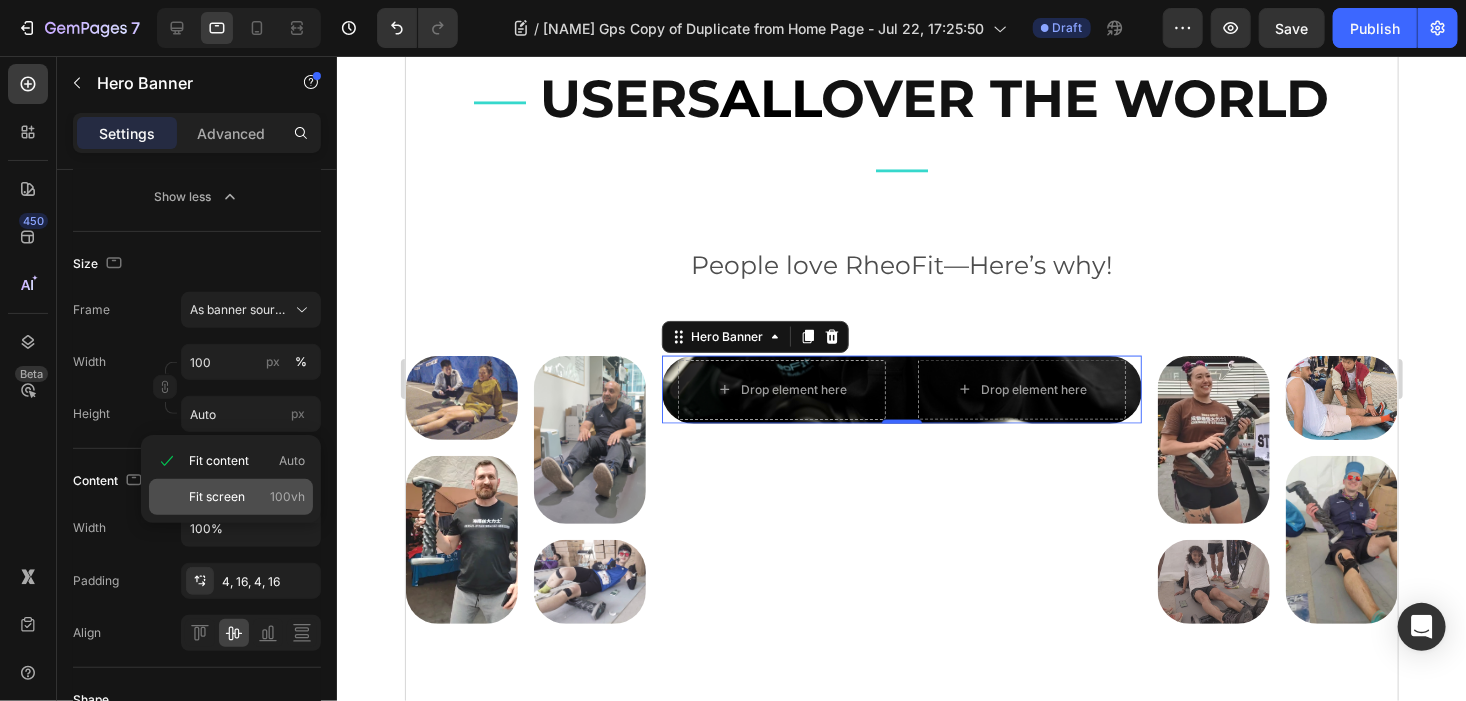 click on "Fit screen" at bounding box center (217, 497) 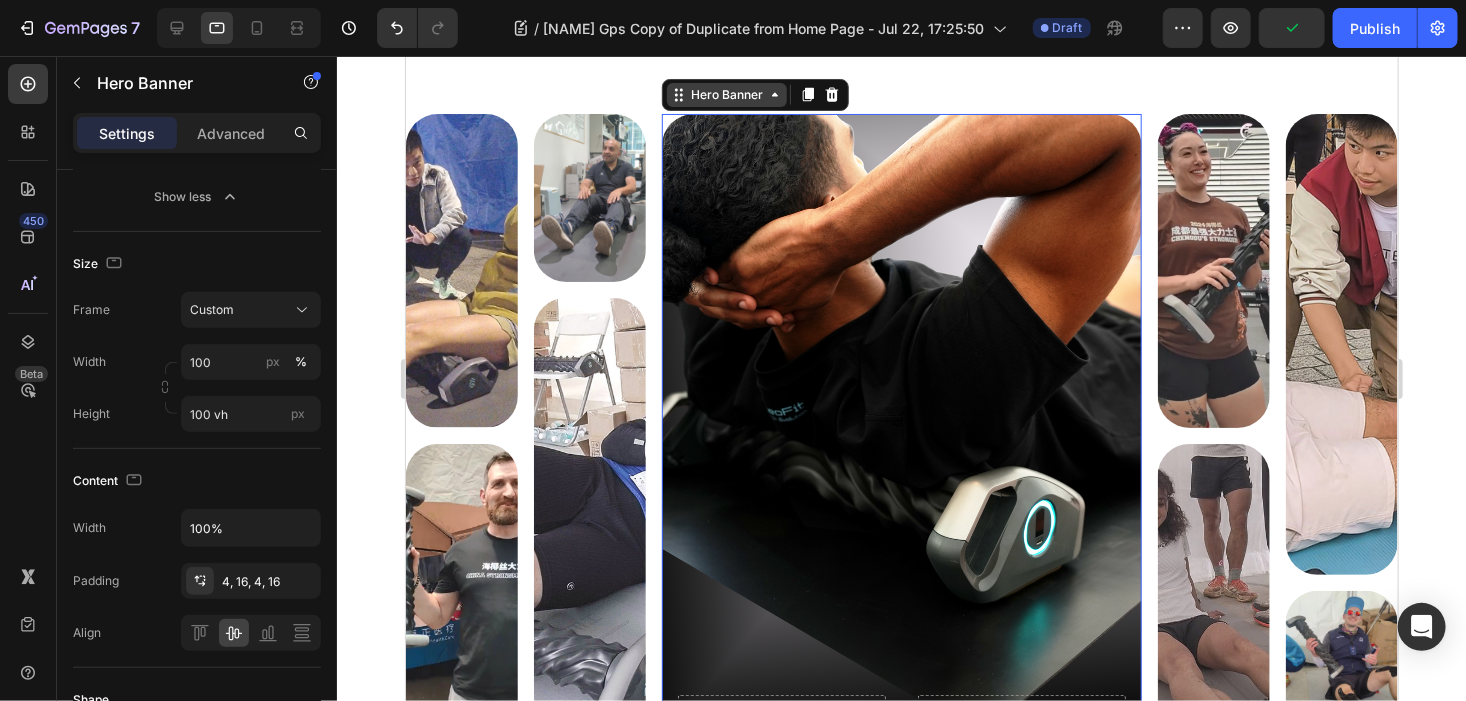 scroll, scrollTop: 5000, scrollLeft: 0, axis: vertical 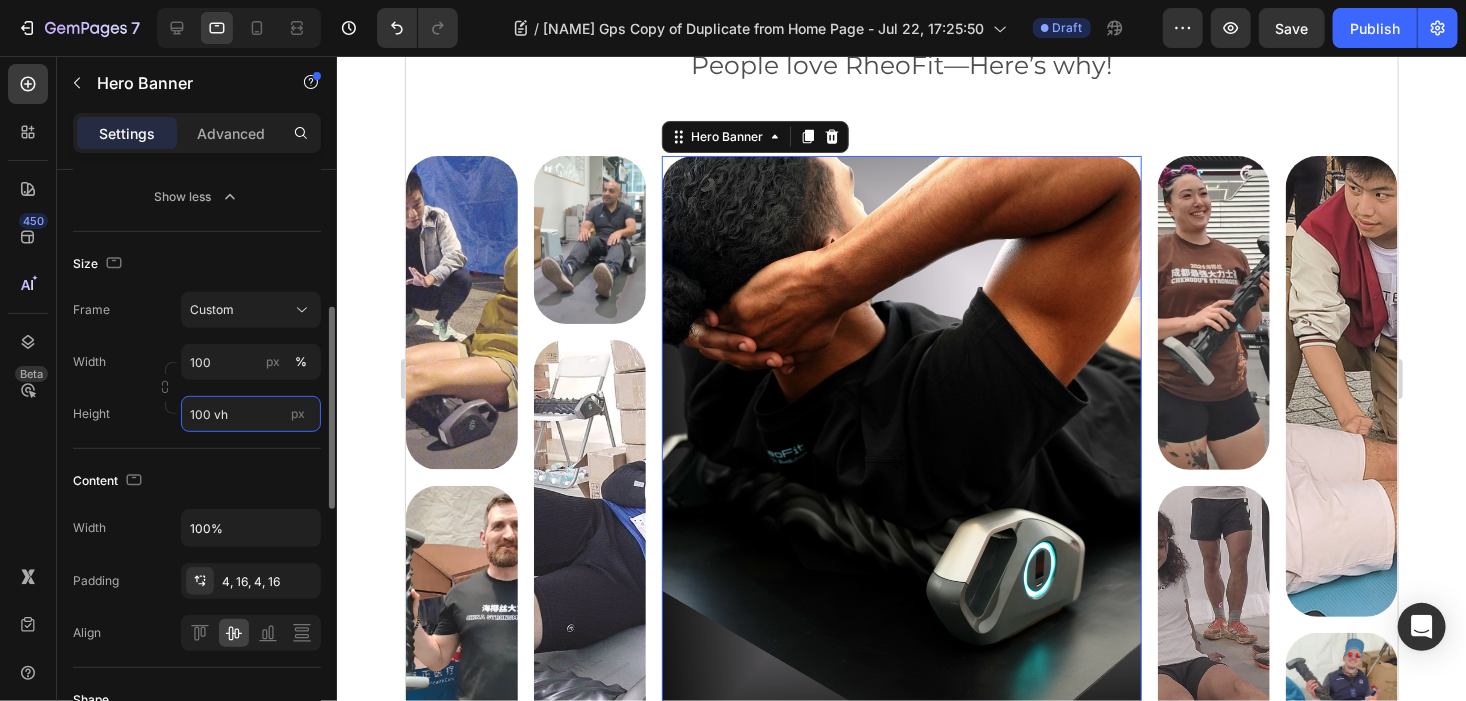click on "100 vh" at bounding box center (251, 414) 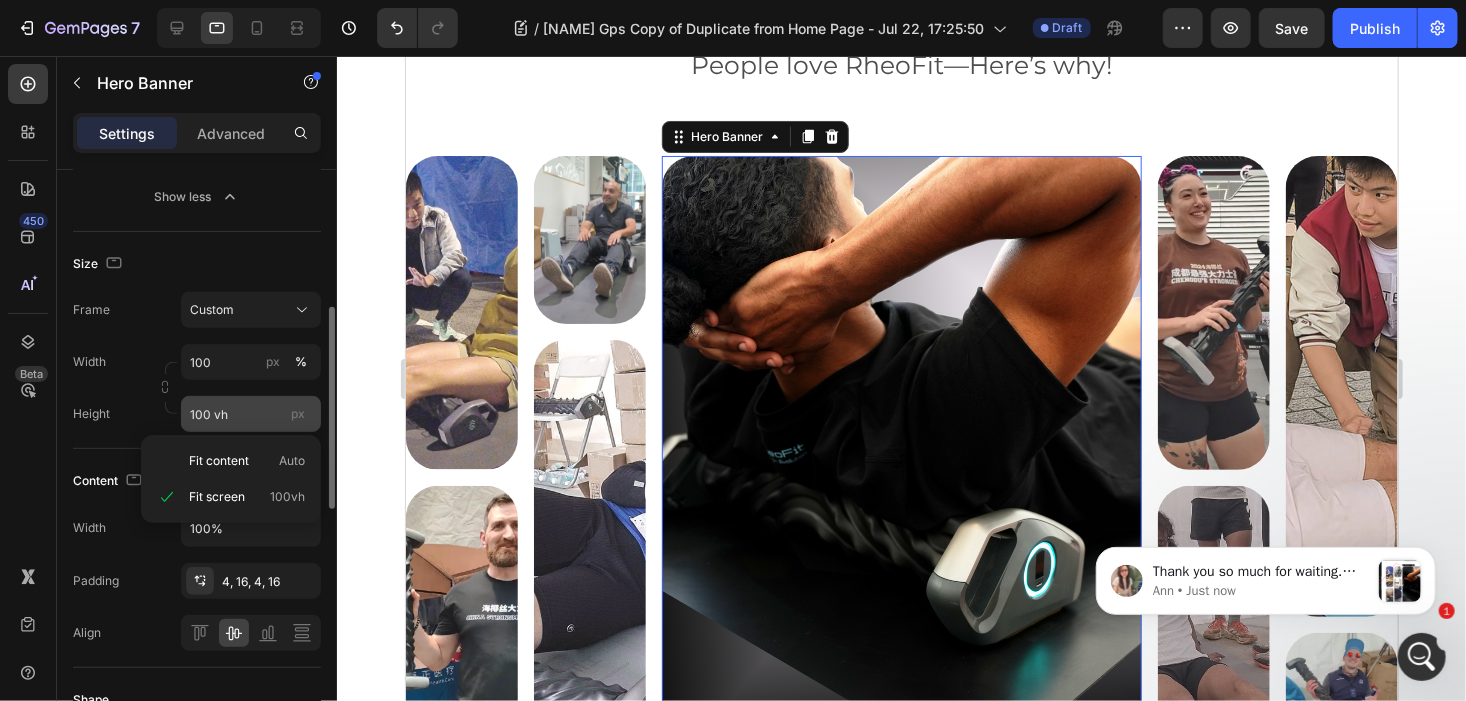 scroll, scrollTop: 0, scrollLeft: 0, axis: both 